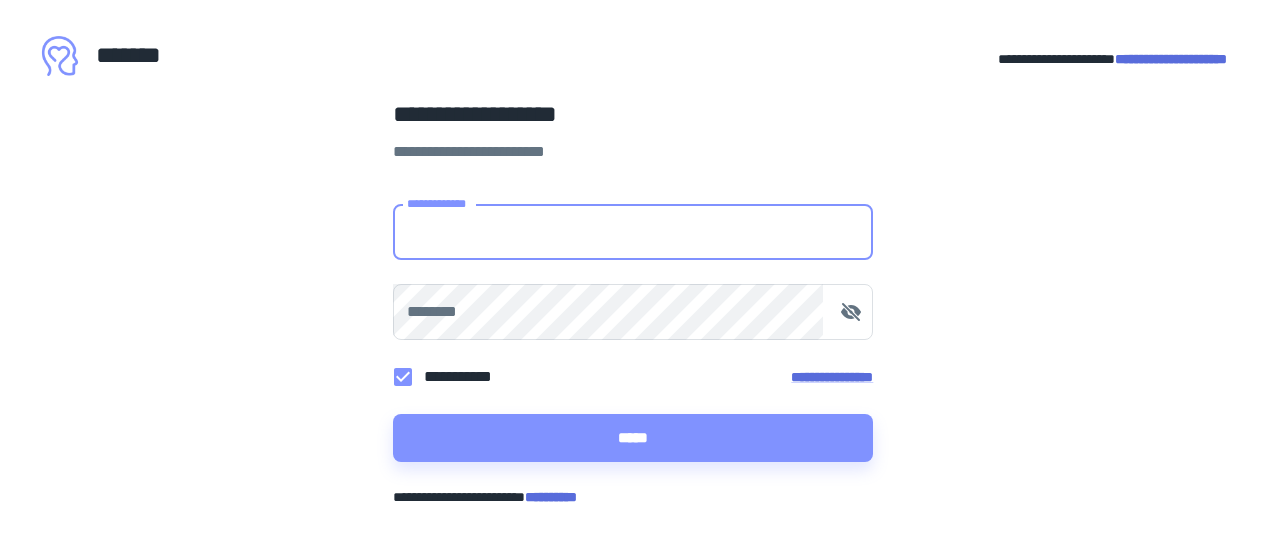 scroll, scrollTop: 0, scrollLeft: 0, axis: both 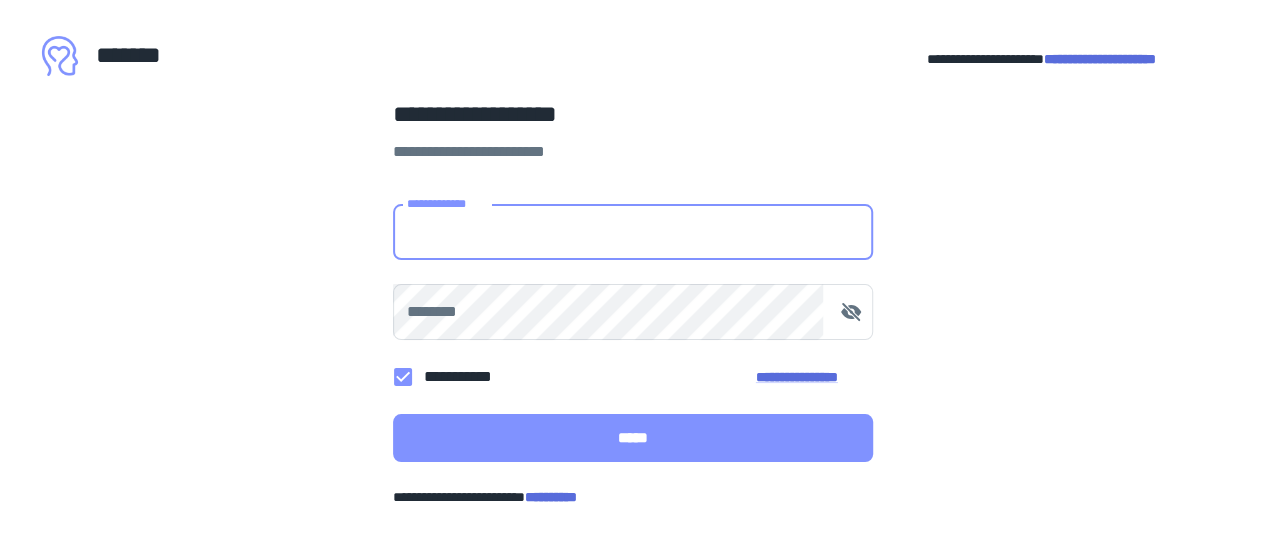 type on "**********" 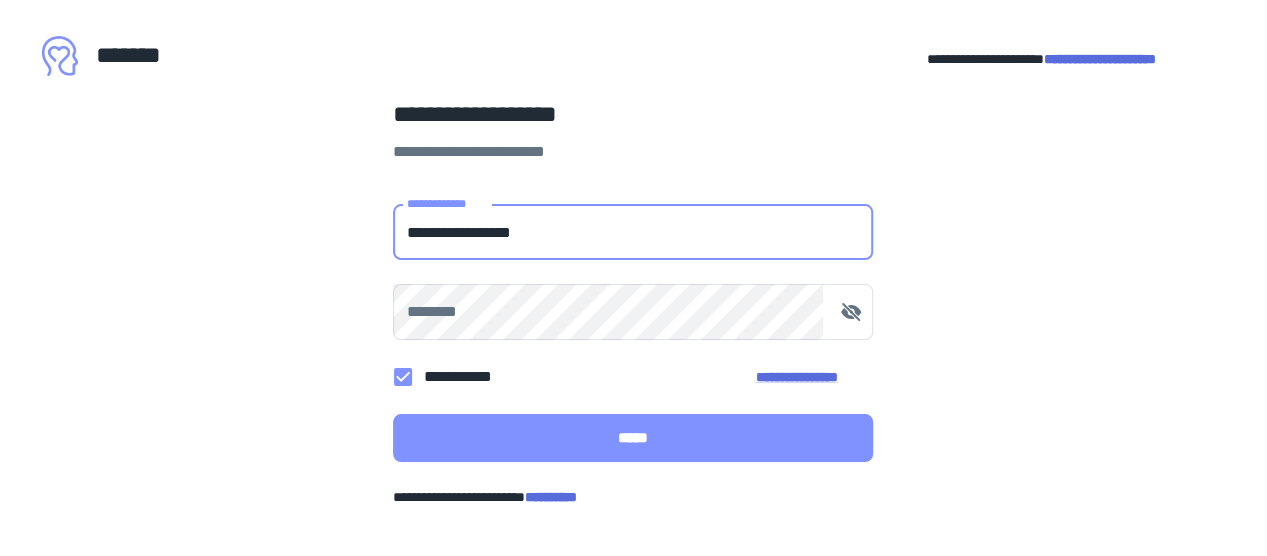 click on "*****" at bounding box center [633, 438] 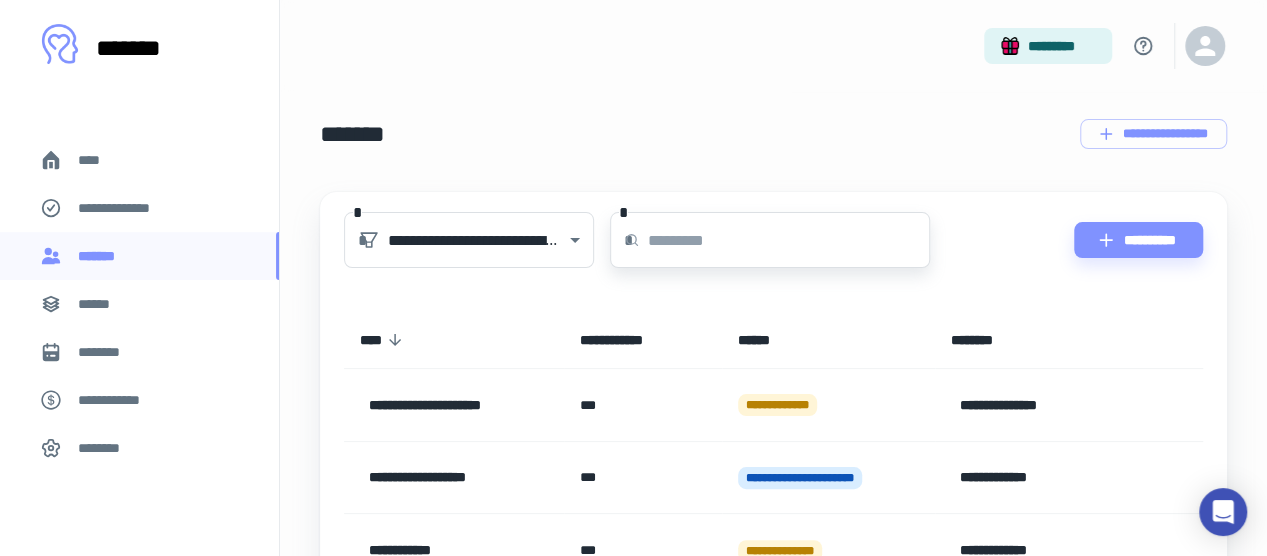 click at bounding box center [789, 240] 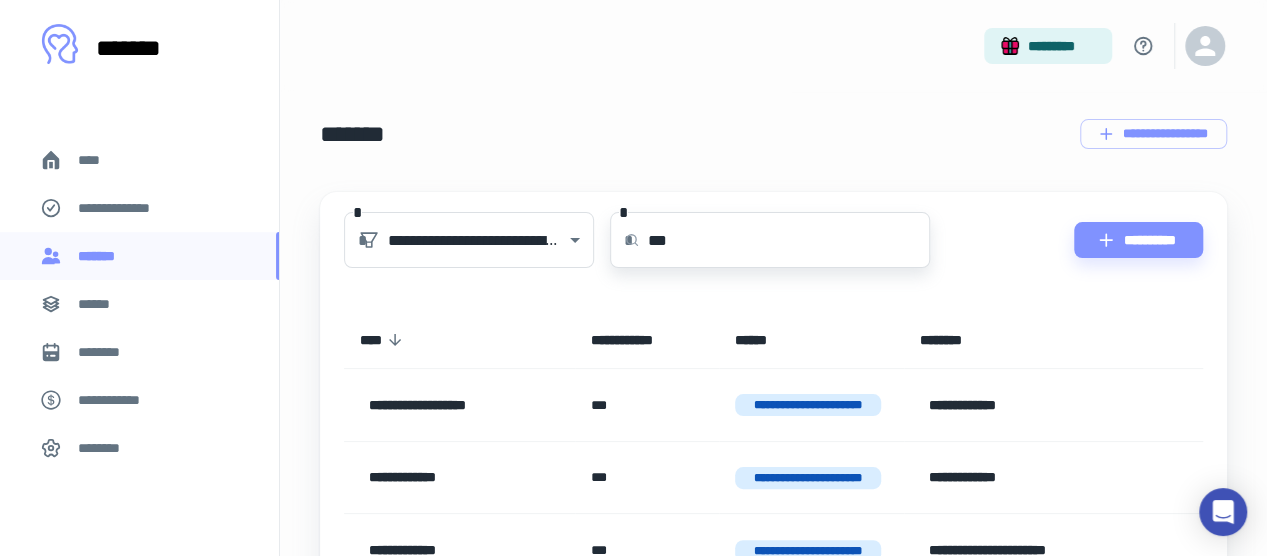 click on "* *** *" at bounding box center (770, 240) 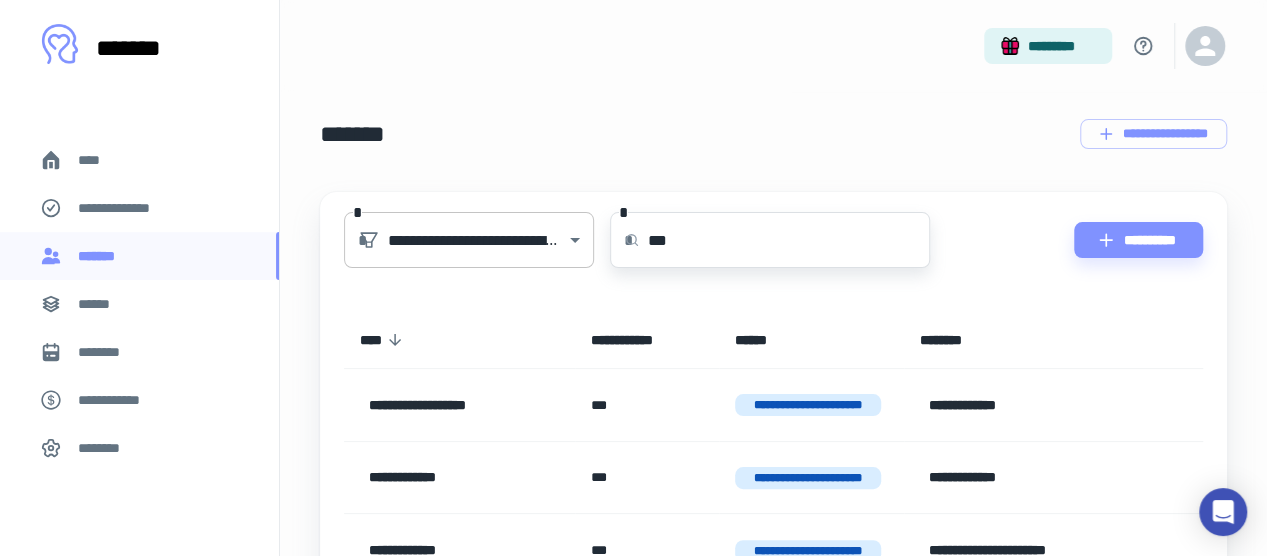 click on "**********" at bounding box center (633, 278) 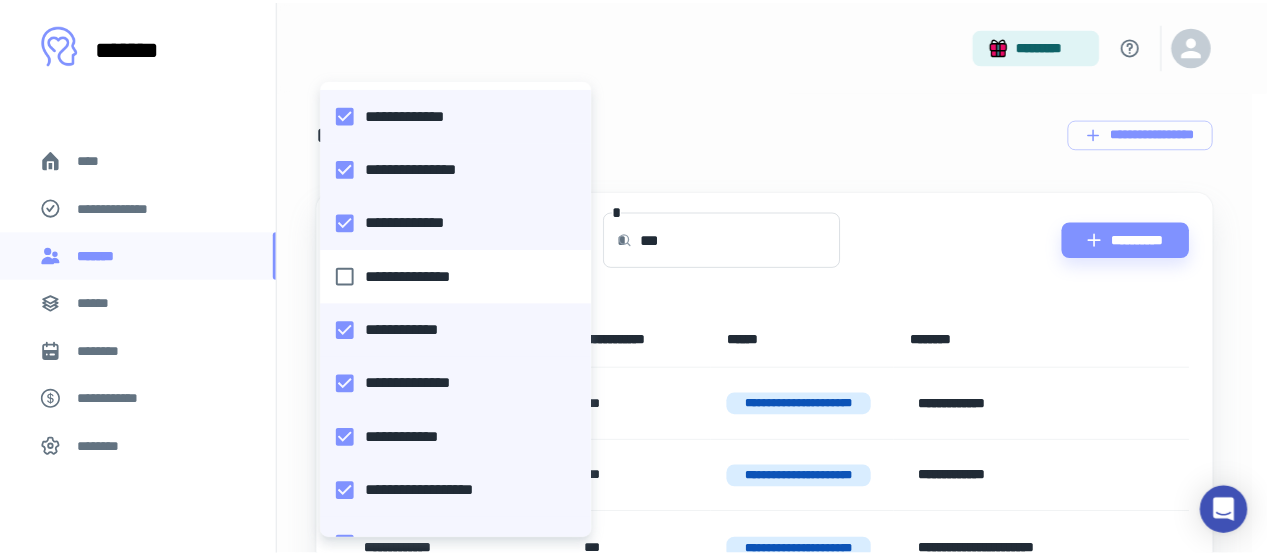 scroll, scrollTop: 474, scrollLeft: 0, axis: vertical 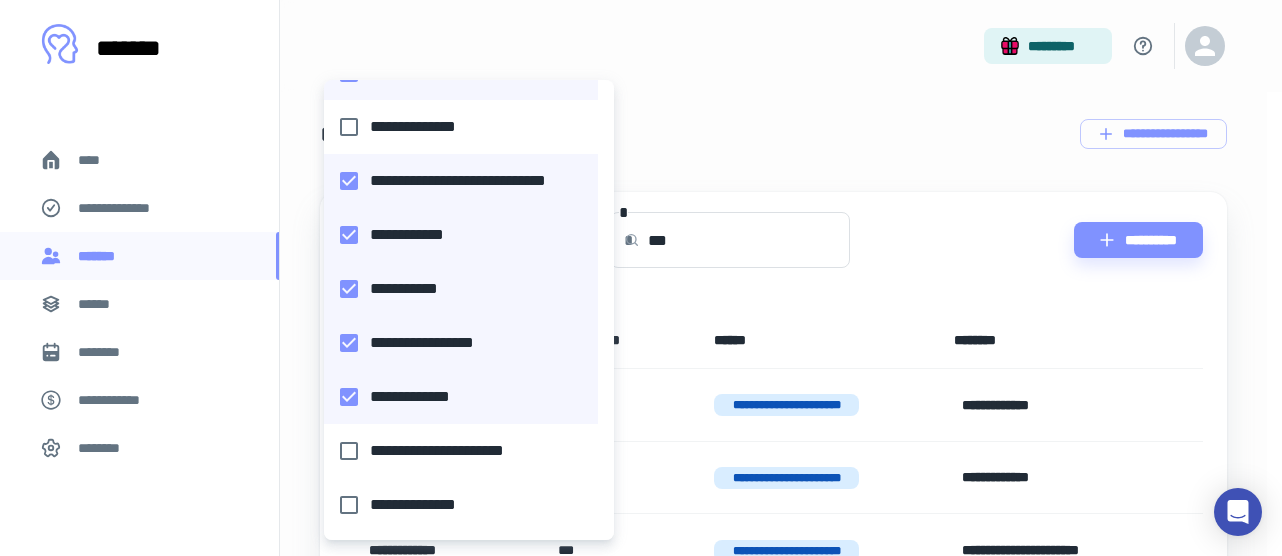 click at bounding box center [641, 278] 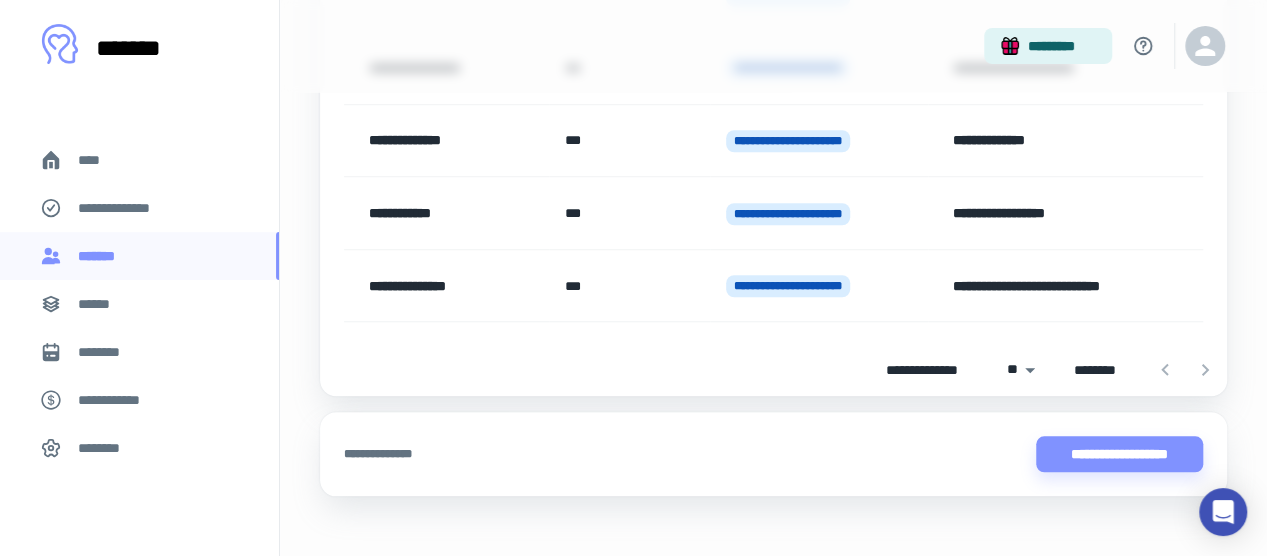 scroll, scrollTop: 0, scrollLeft: 0, axis: both 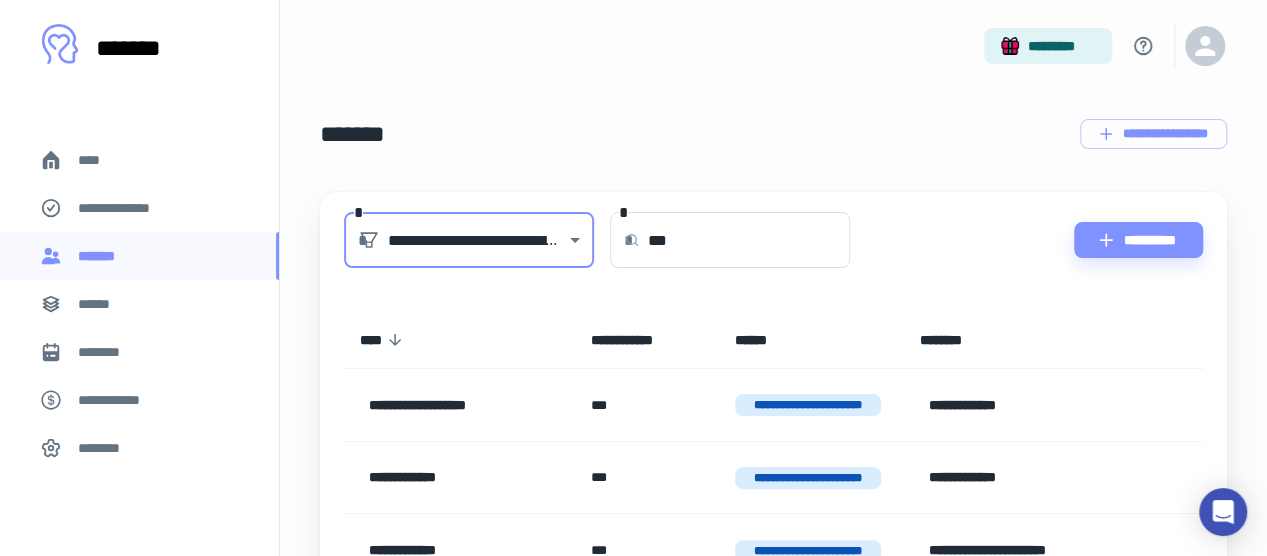click on "***" at bounding box center [749, 240] 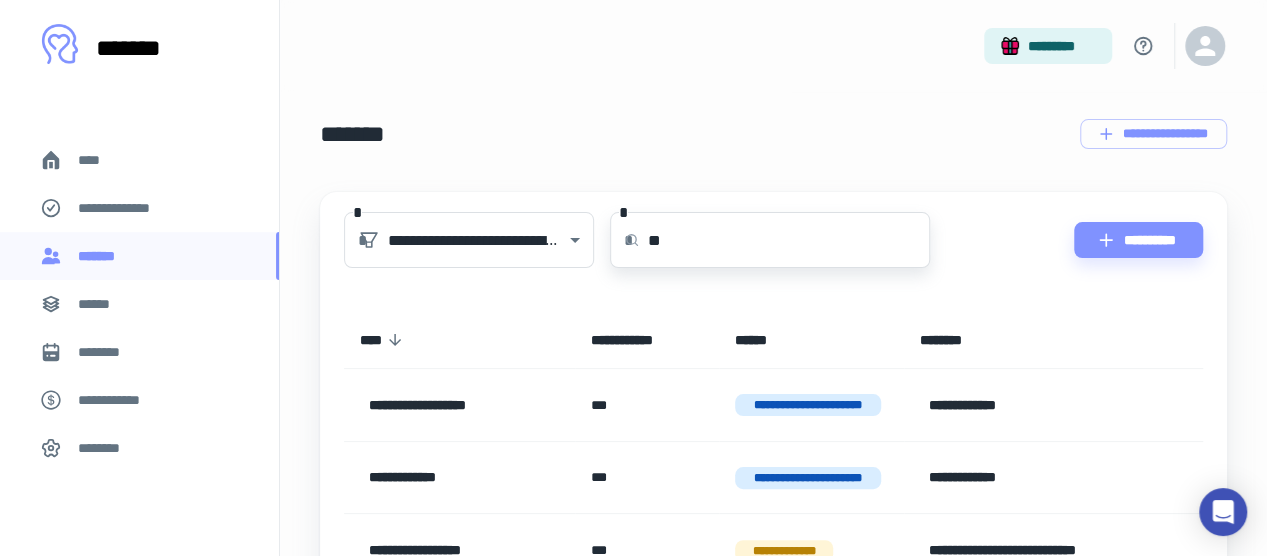 type on "*" 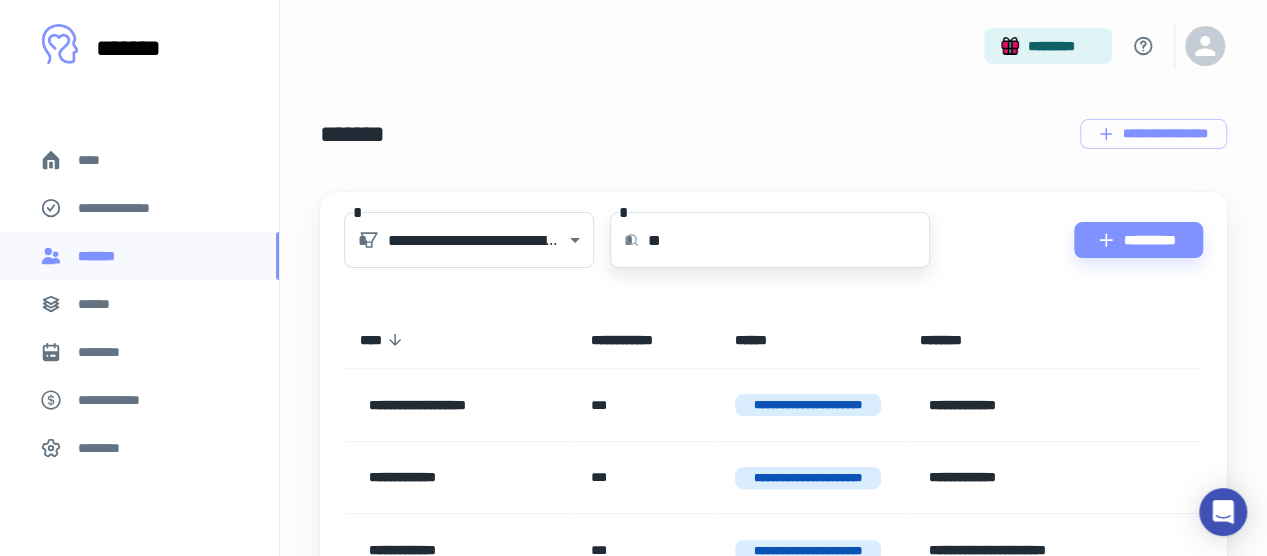 type on "*" 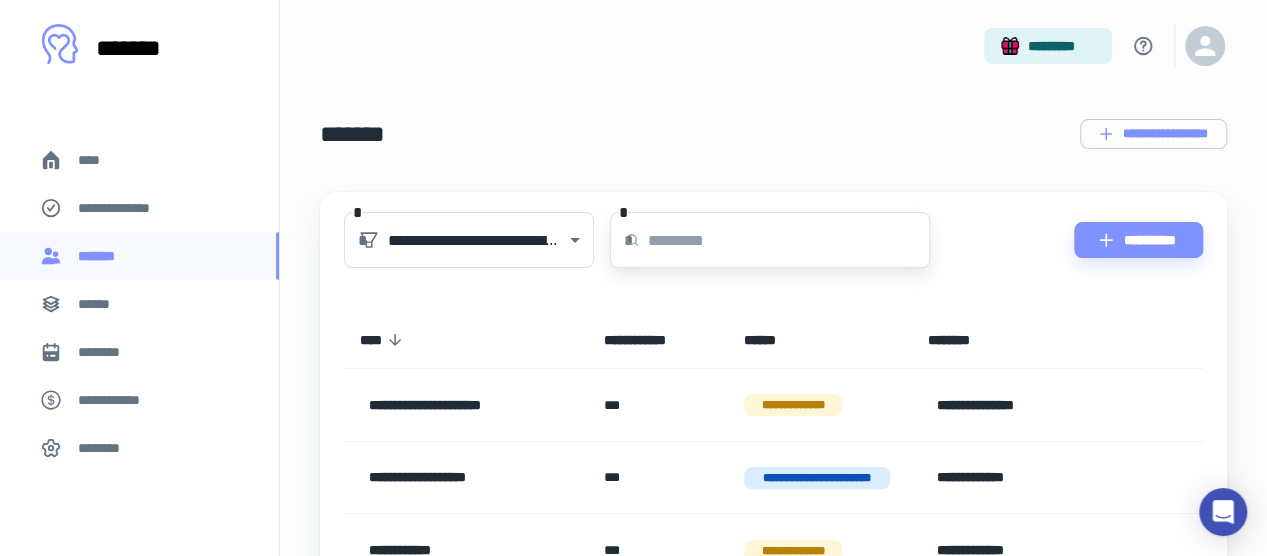 type 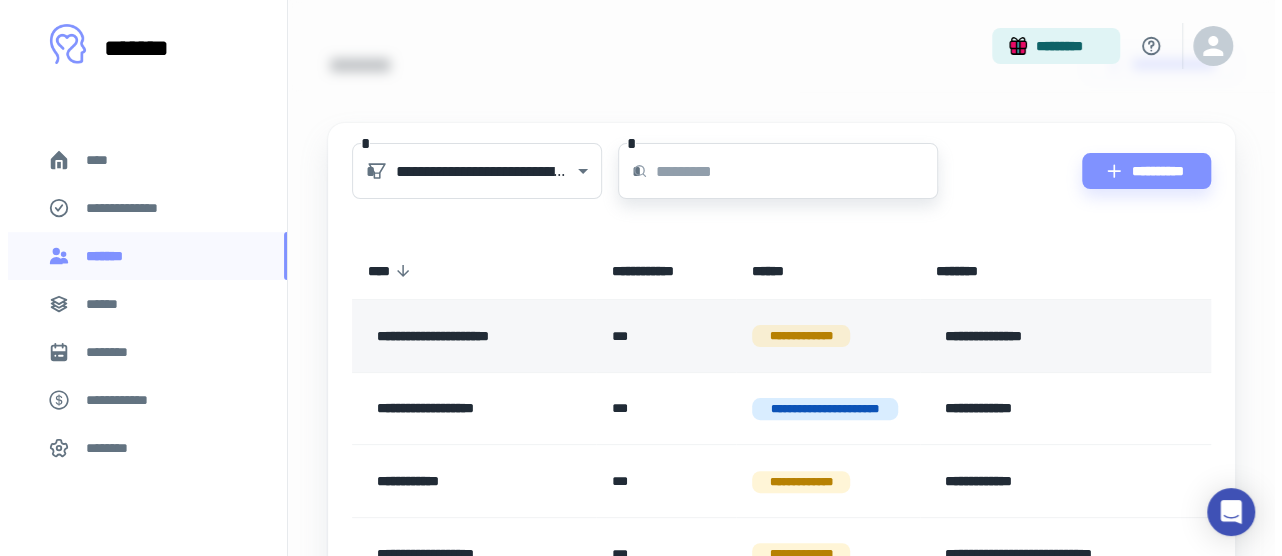 scroll, scrollTop: 100, scrollLeft: 0, axis: vertical 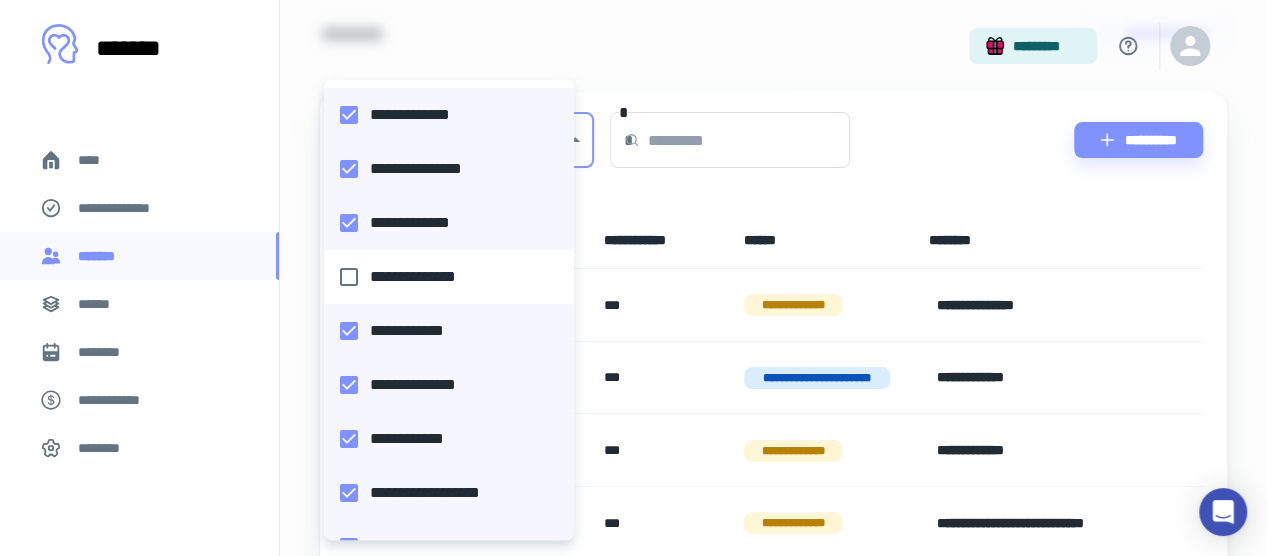 click on "**********" at bounding box center [641, 178] 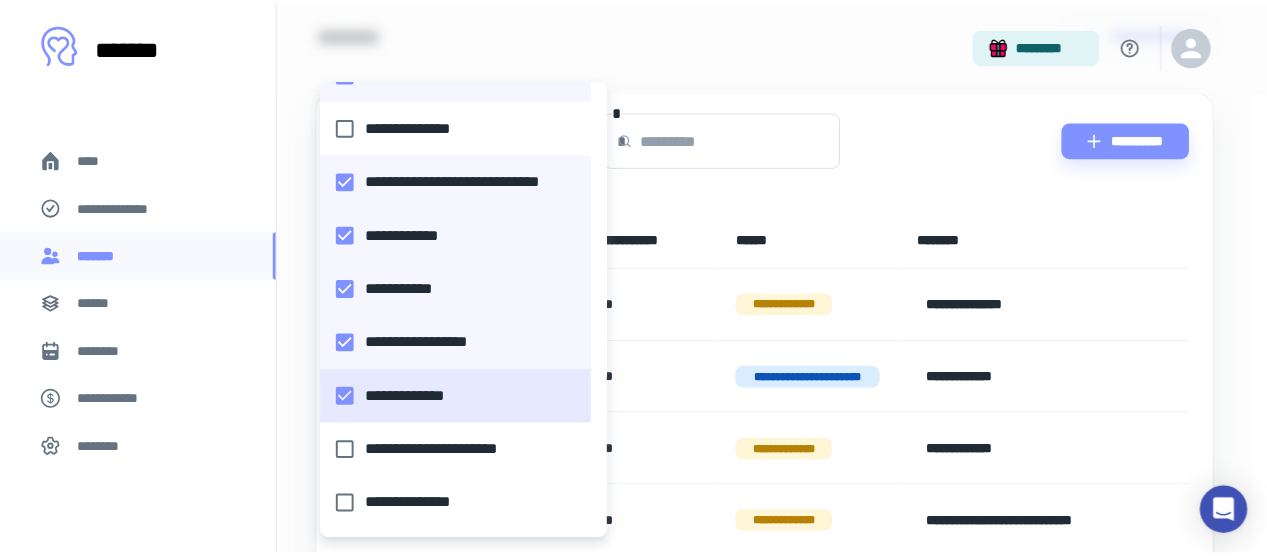 scroll, scrollTop: 0, scrollLeft: 0, axis: both 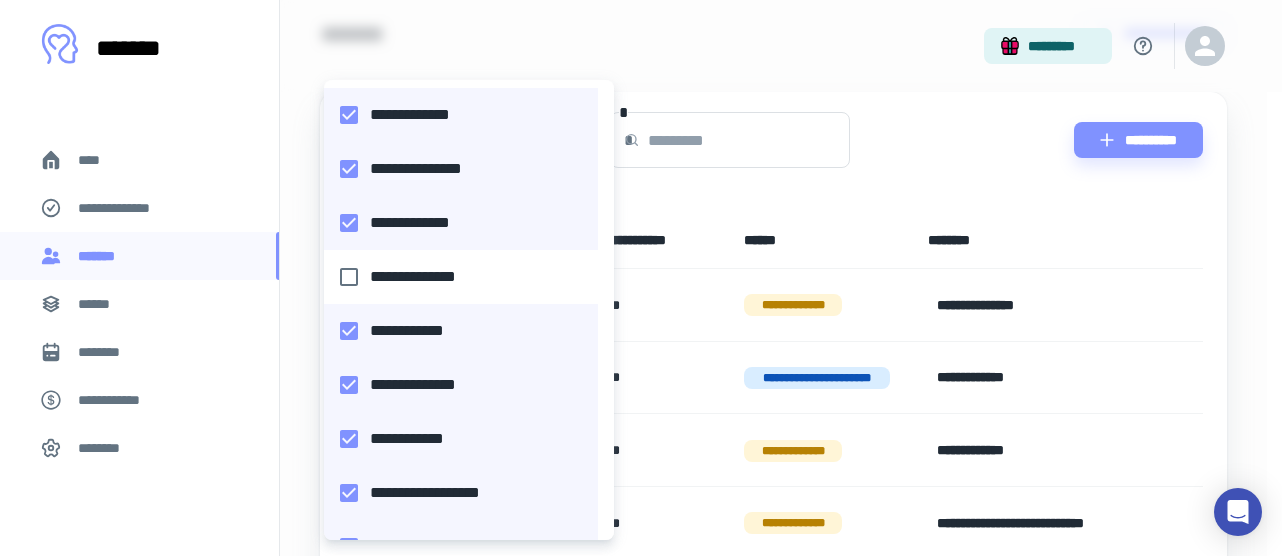 click on "**********" at bounding box center [455, 277] 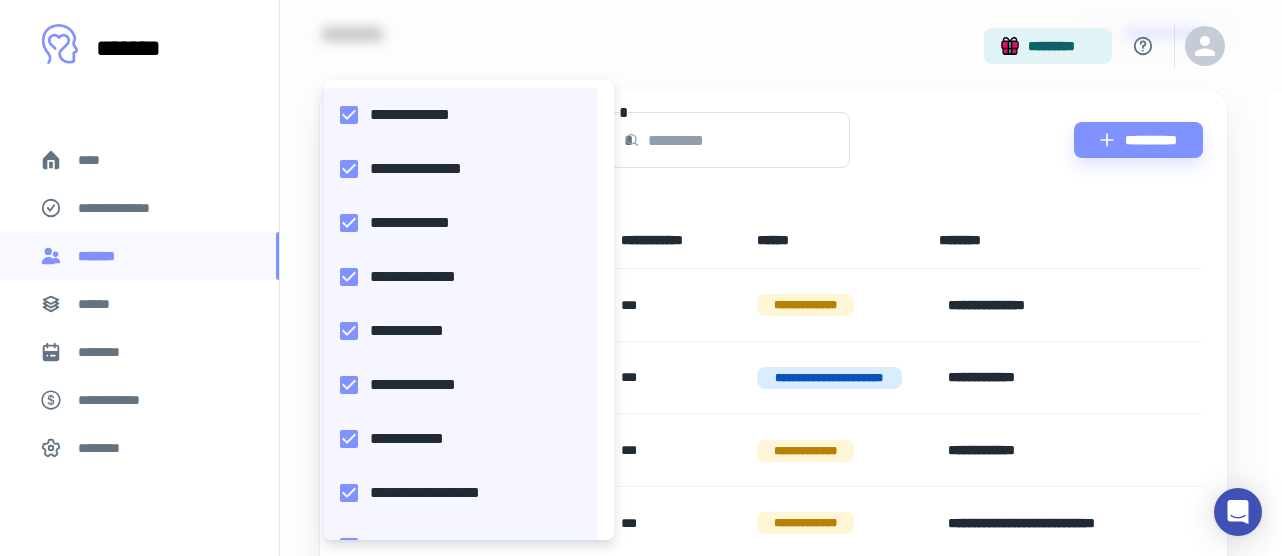 click at bounding box center [641, 278] 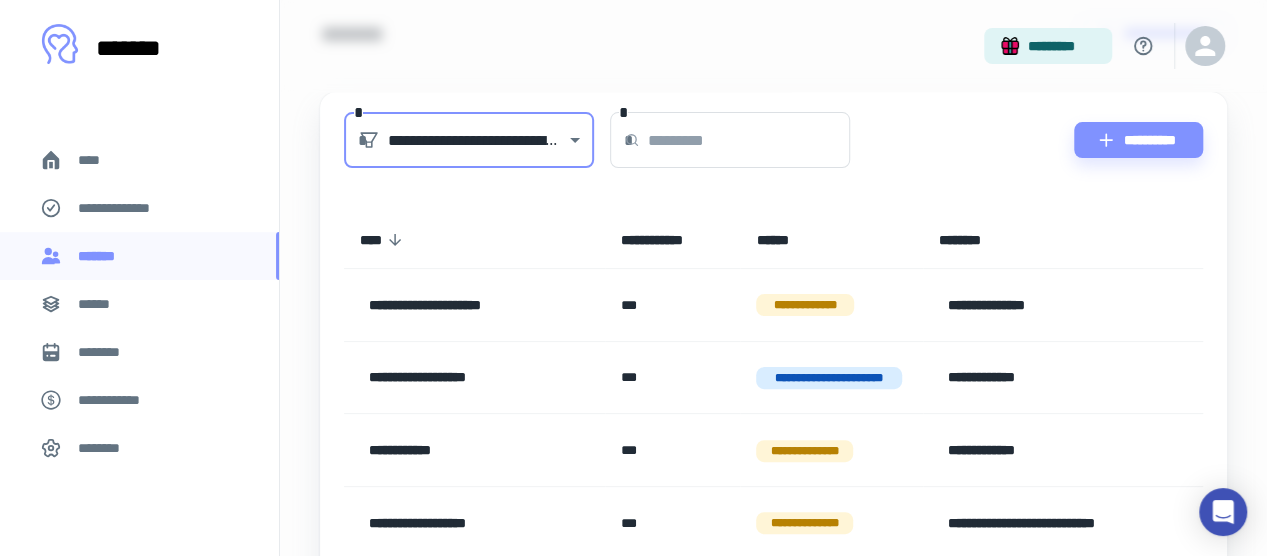 click at bounding box center [749, 140] 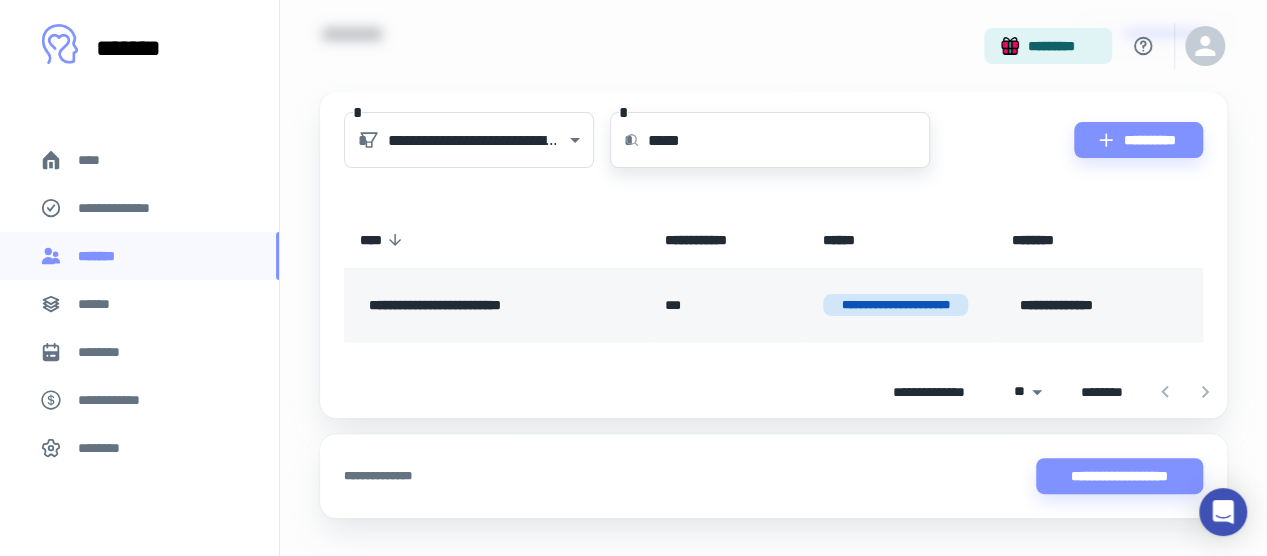 type on "*****" 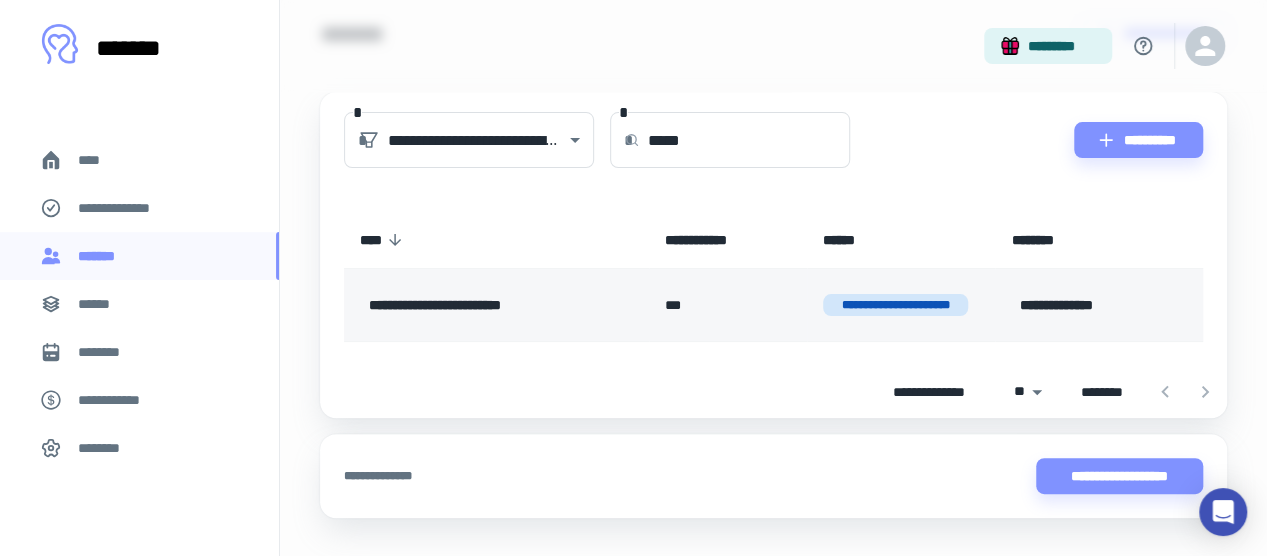 click on "**********" at bounding box center [487, 305] 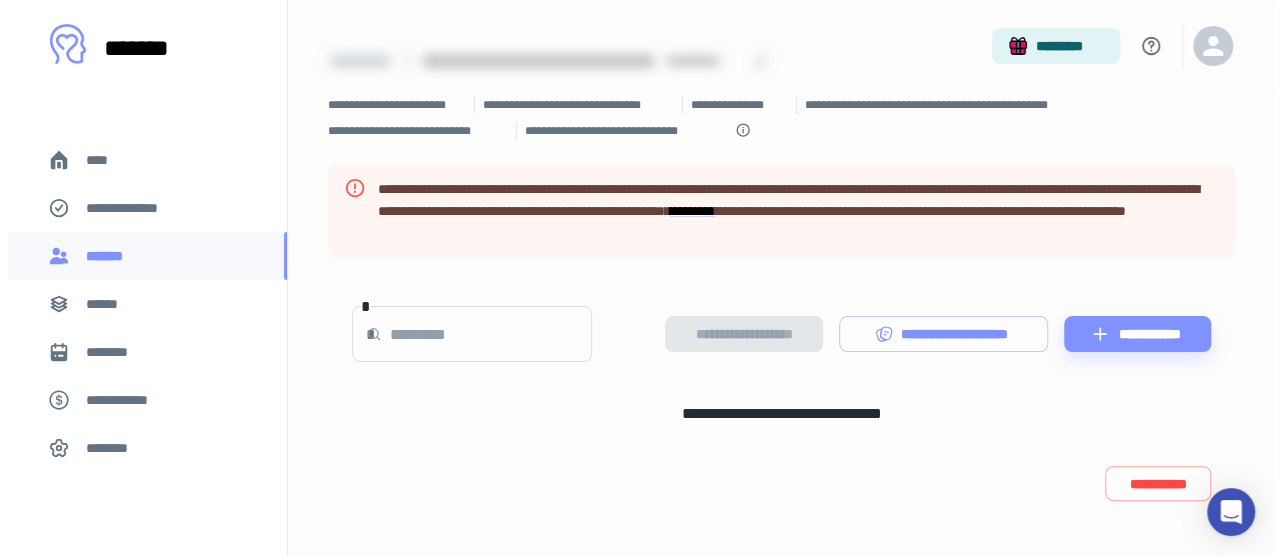 scroll, scrollTop: 99, scrollLeft: 0, axis: vertical 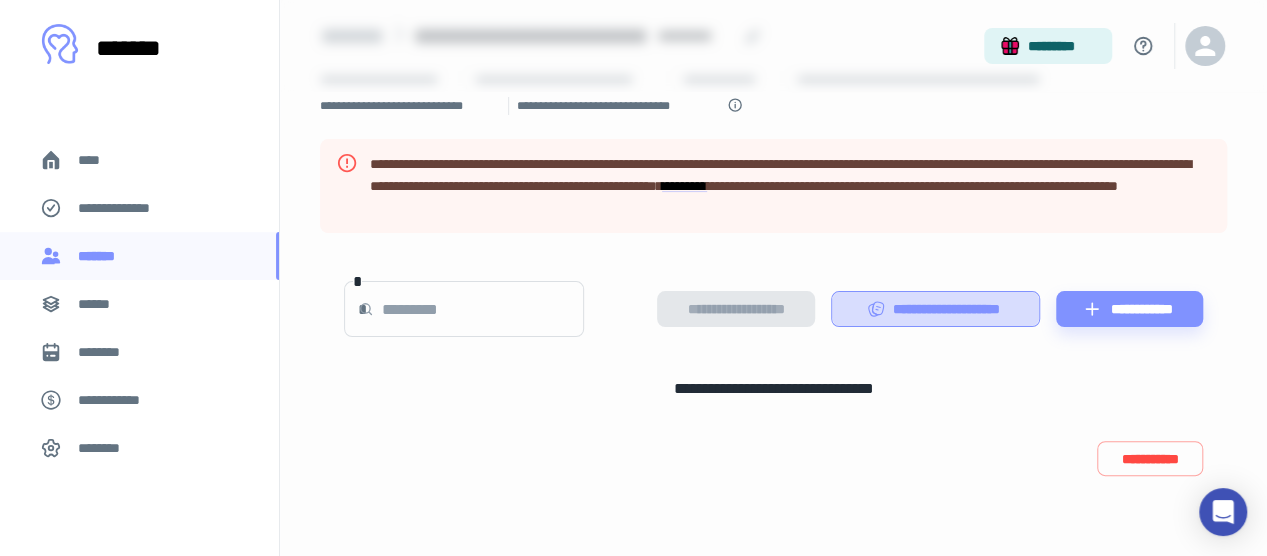 click on "**********" at bounding box center (935, 309) 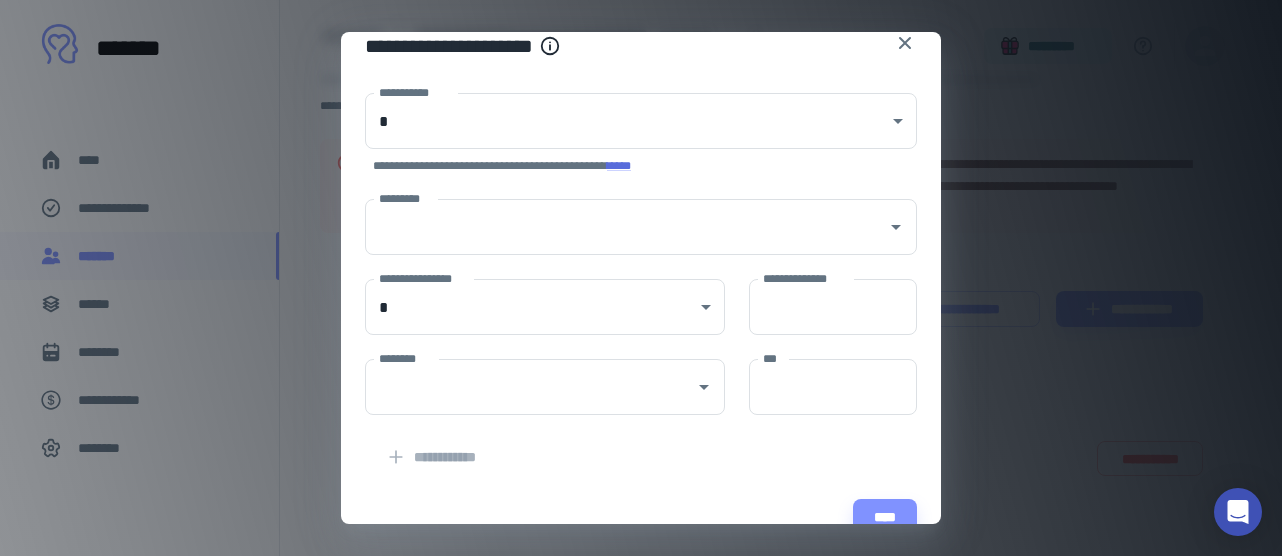 scroll, scrollTop: 0, scrollLeft: 0, axis: both 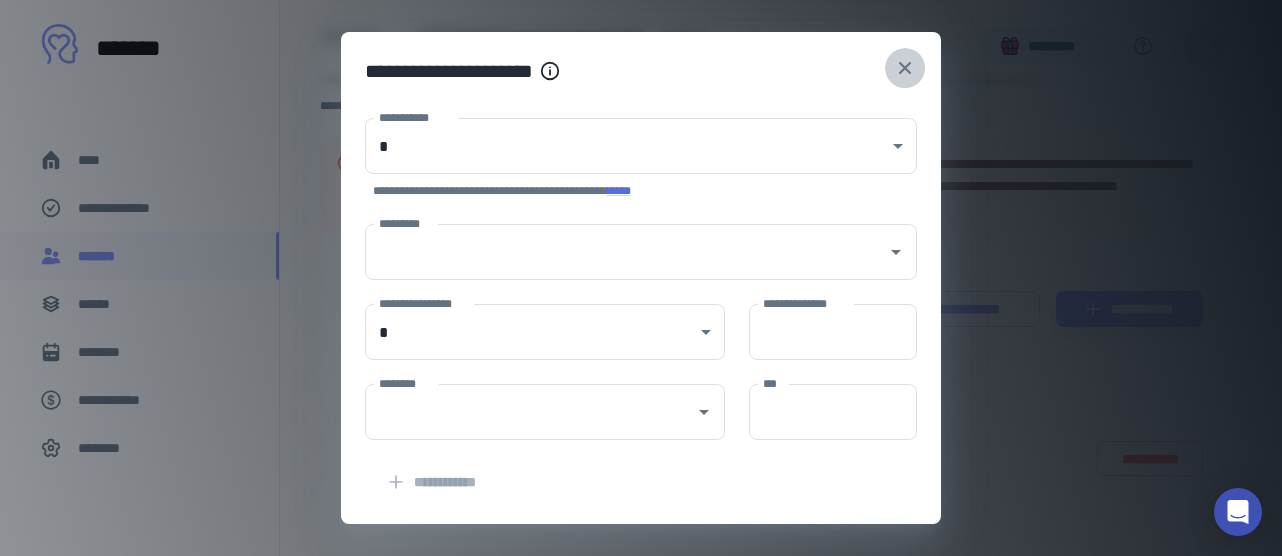 click 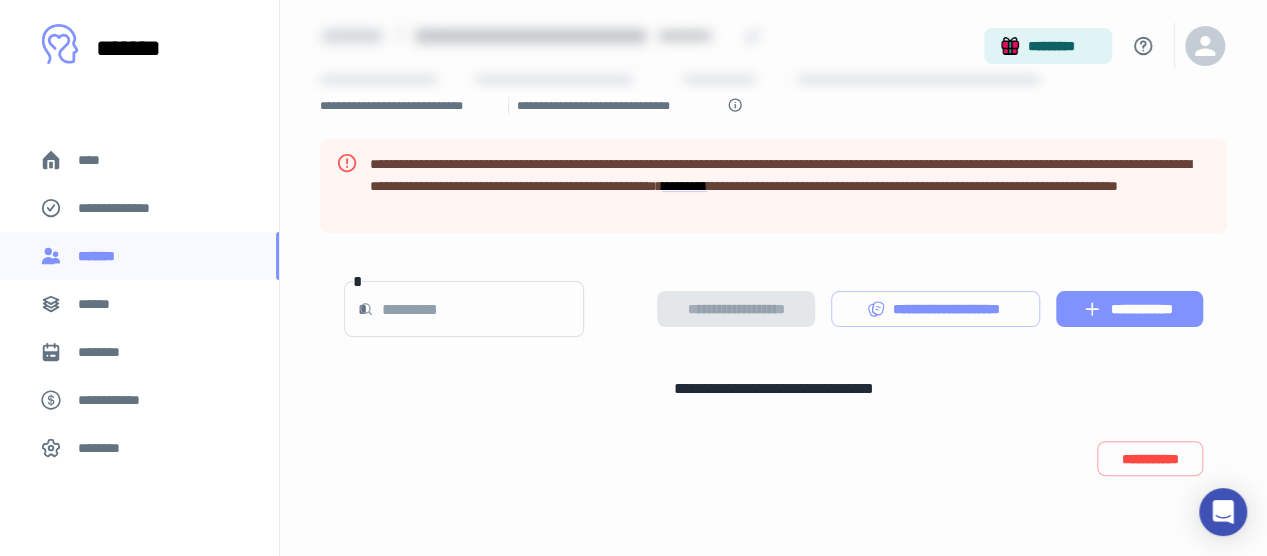 click on "**********" at bounding box center (1129, 309) 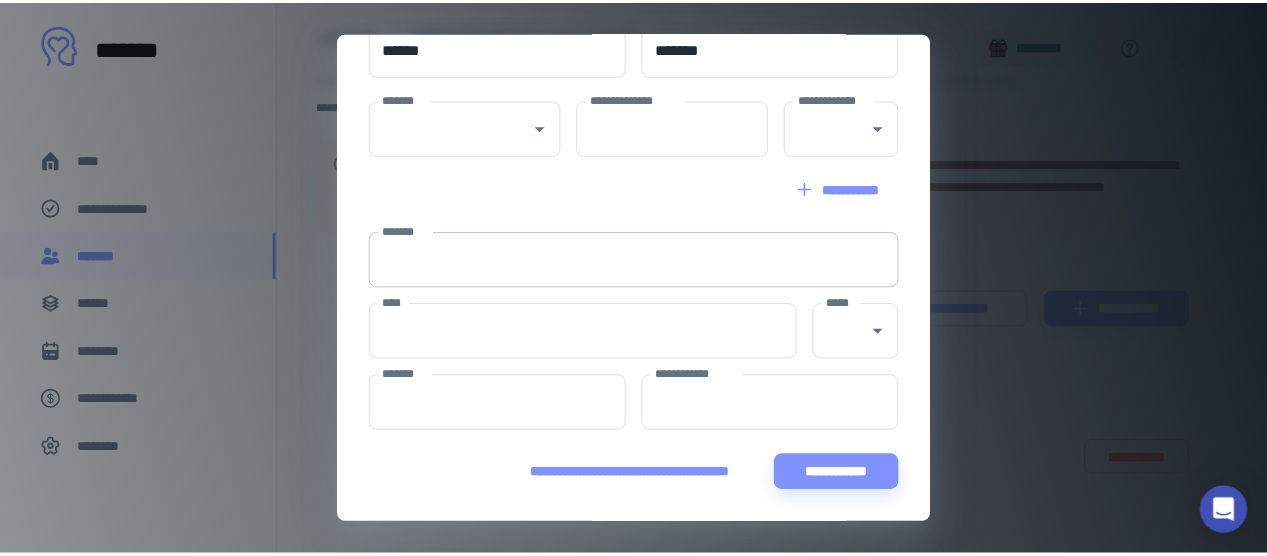 scroll, scrollTop: 0, scrollLeft: 0, axis: both 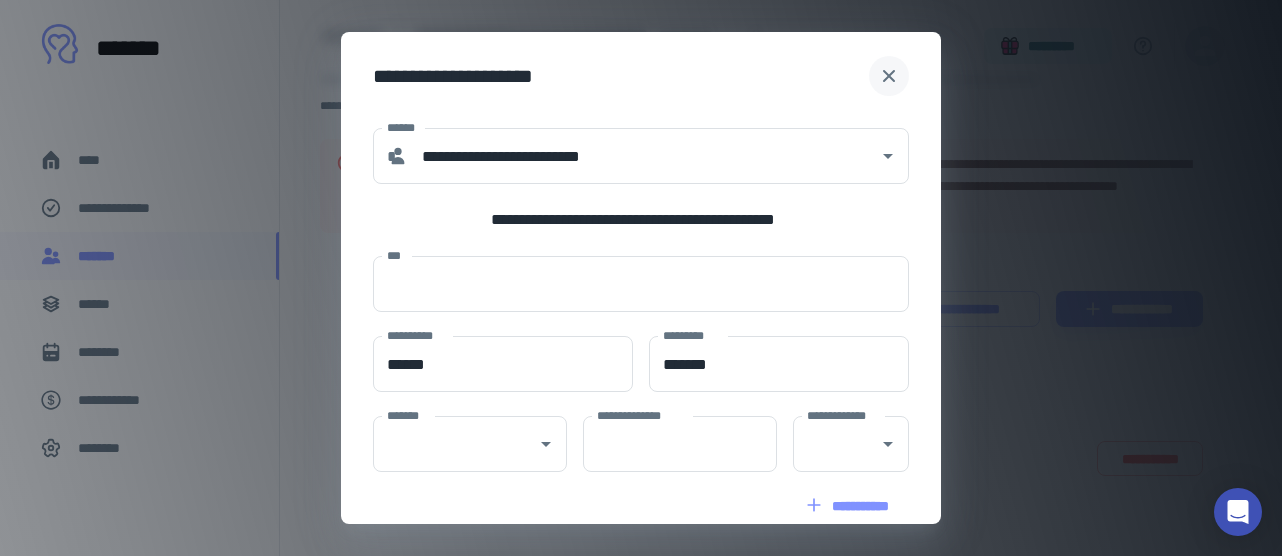 click 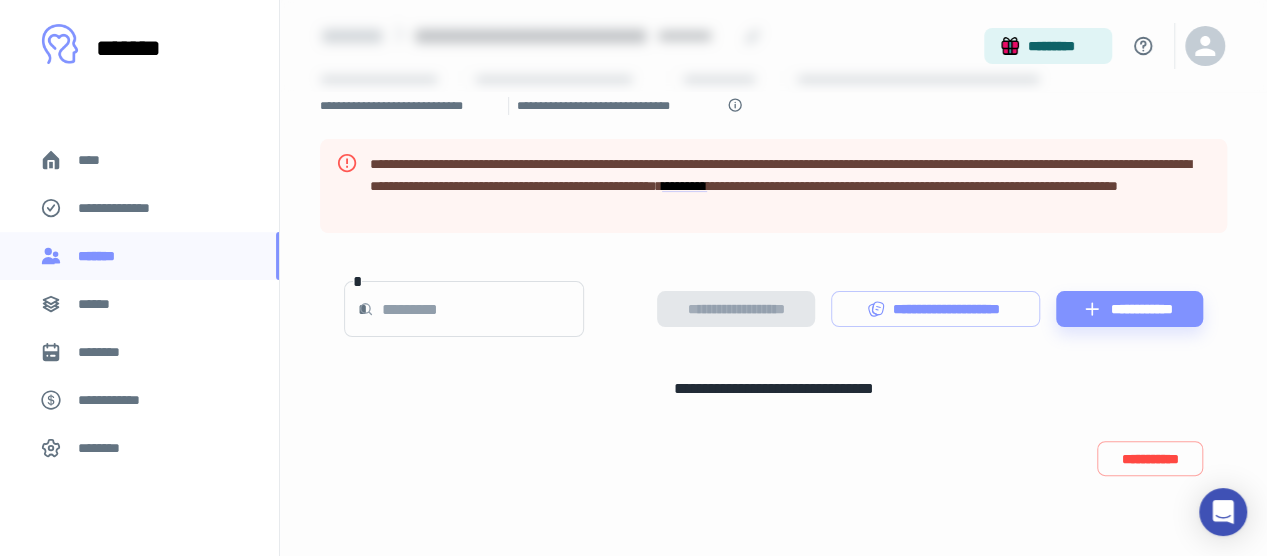 click on "********" at bounding box center (139, 448) 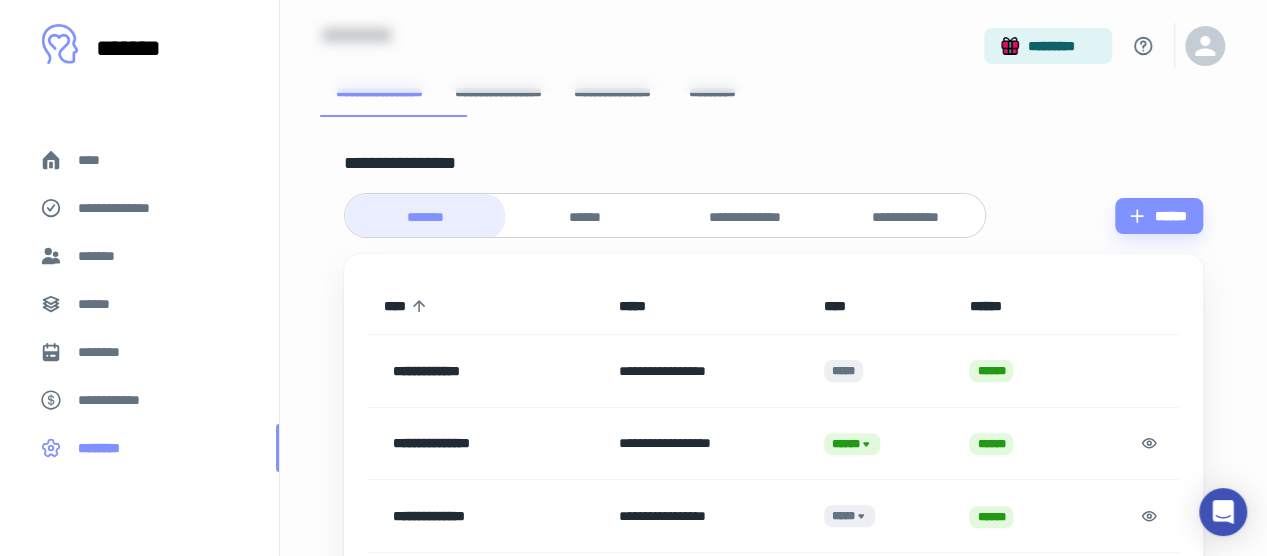 scroll, scrollTop: 0, scrollLeft: 0, axis: both 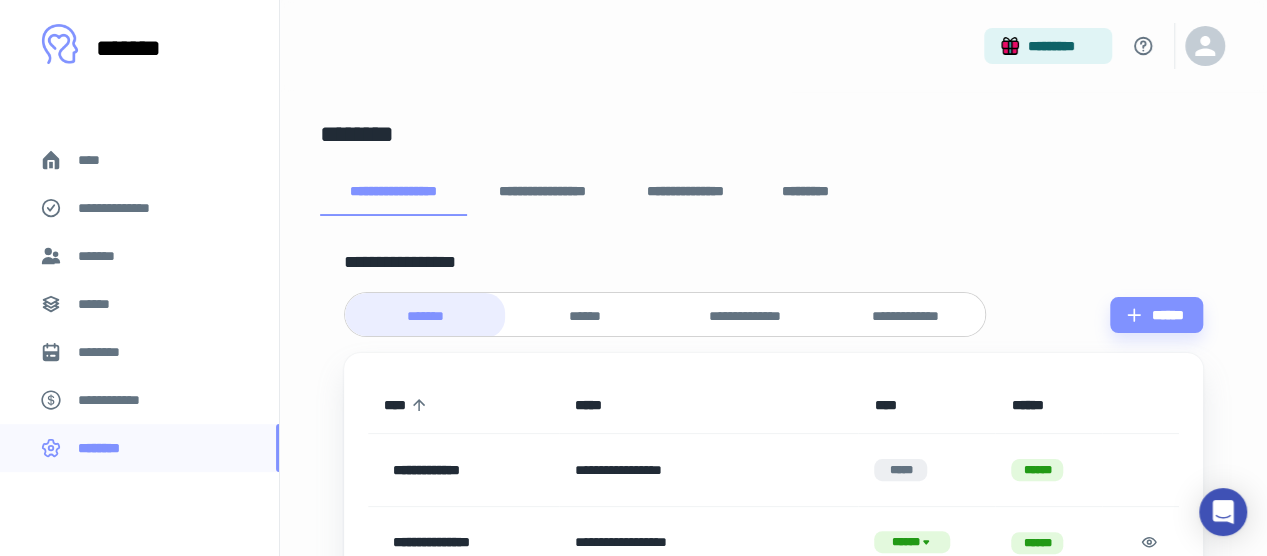 click on "**********" at bounding box center (542, 192) 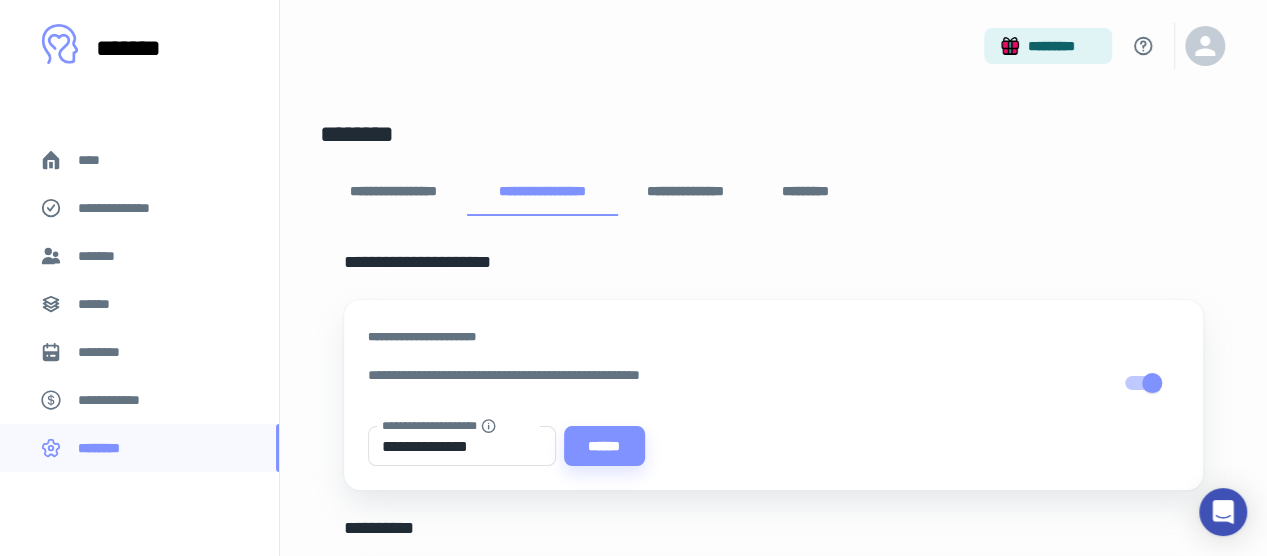 click on "**********" at bounding box center (393, 192) 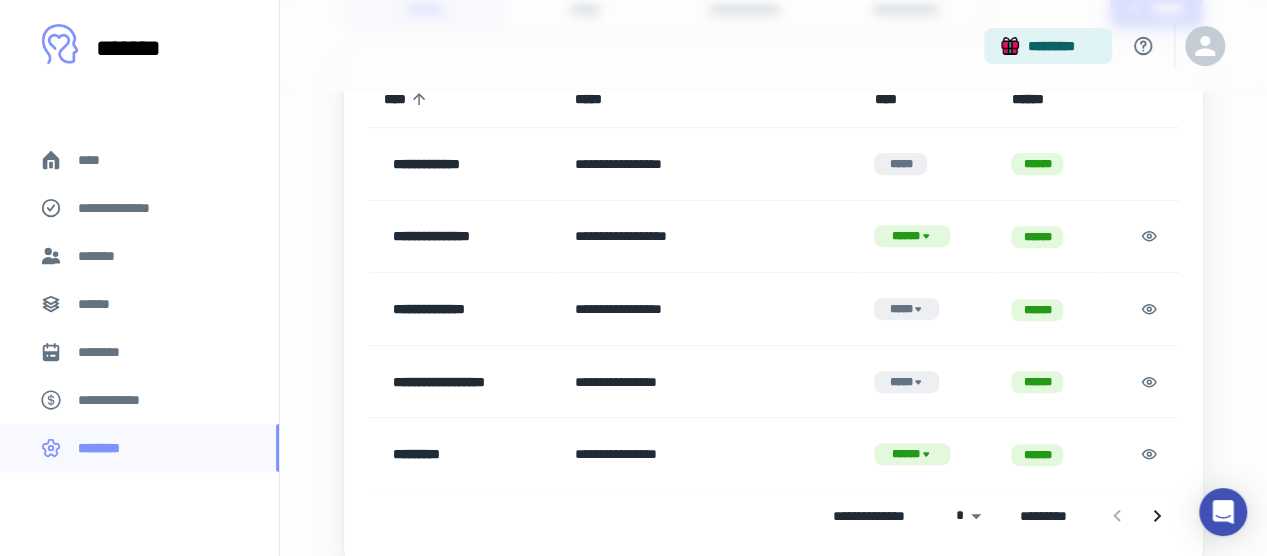 scroll, scrollTop: 300, scrollLeft: 0, axis: vertical 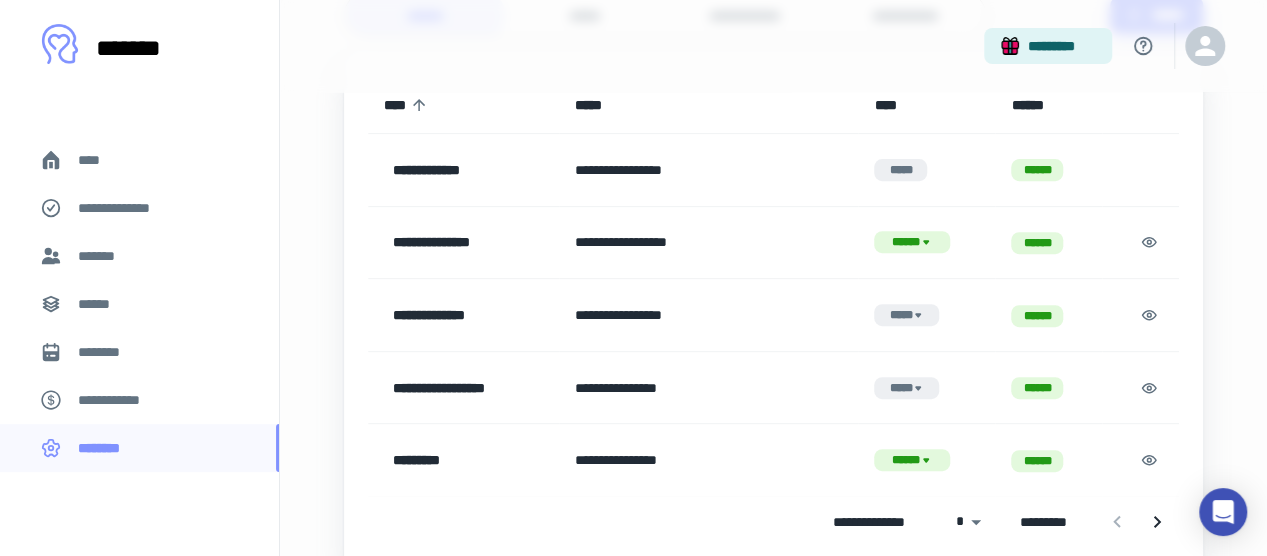 click on "******" at bounding box center [1037, 243] 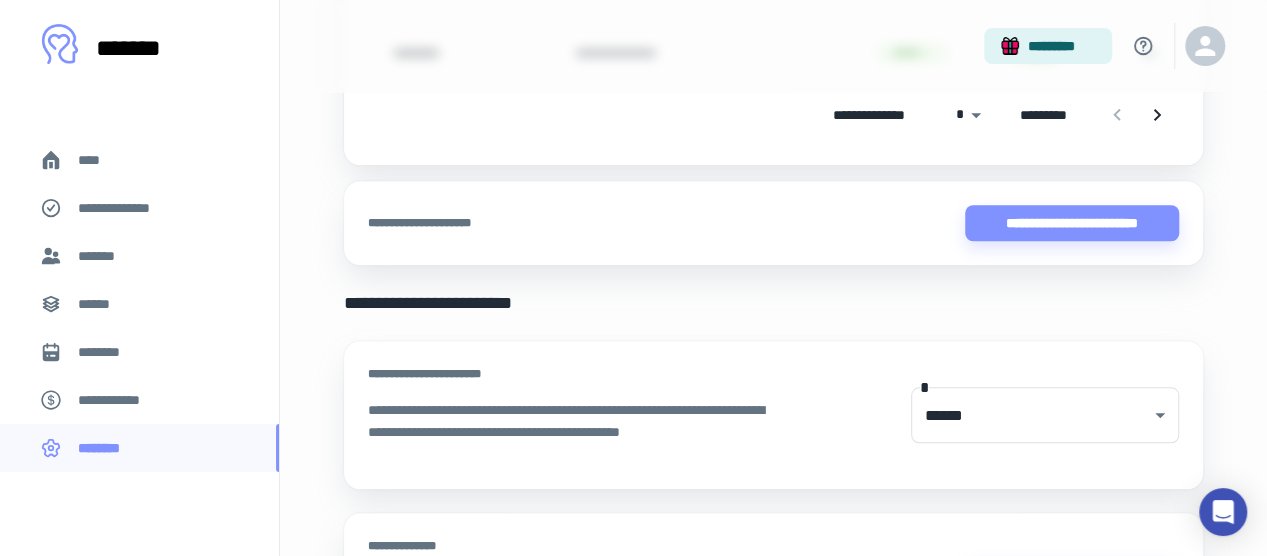 scroll, scrollTop: 526, scrollLeft: 0, axis: vertical 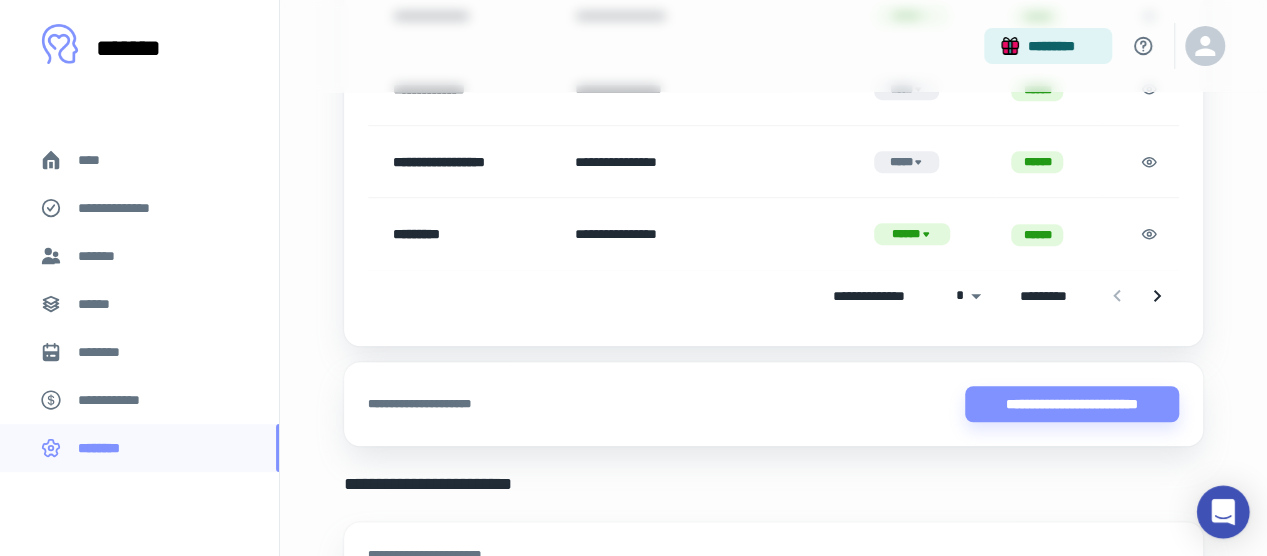 click at bounding box center [1223, 512] 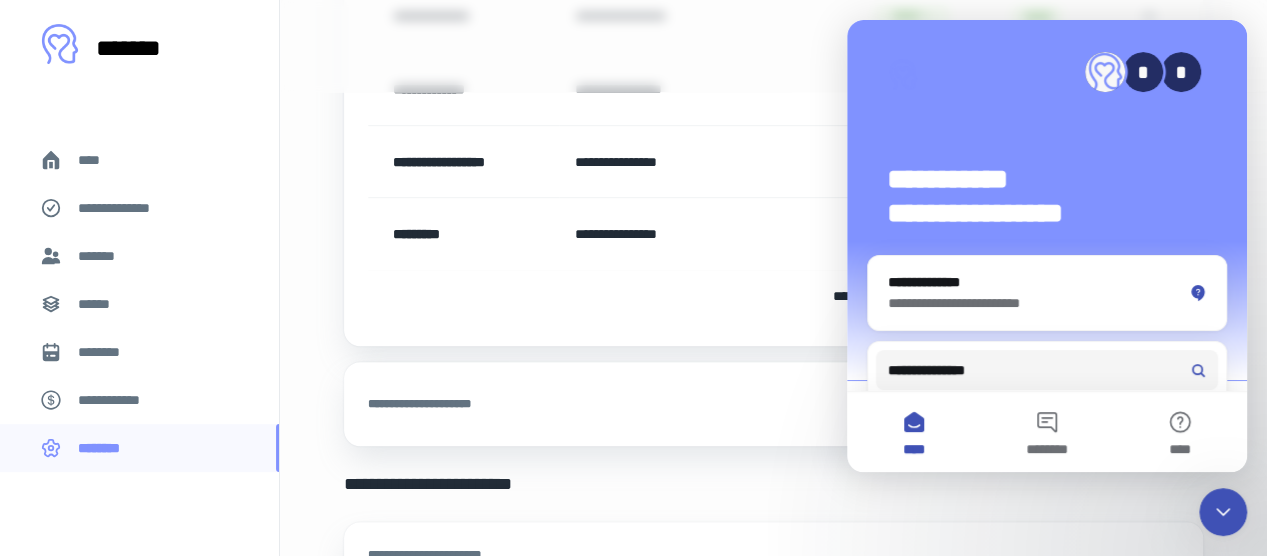 scroll, scrollTop: 0, scrollLeft: 0, axis: both 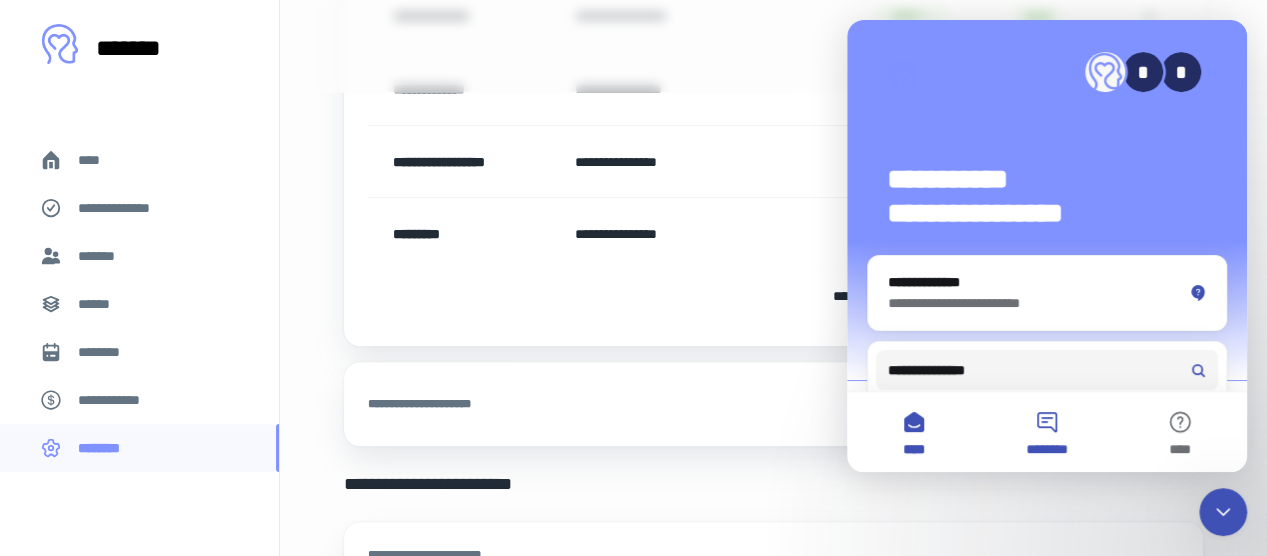 click on "********" at bounding box center (1046, 432) 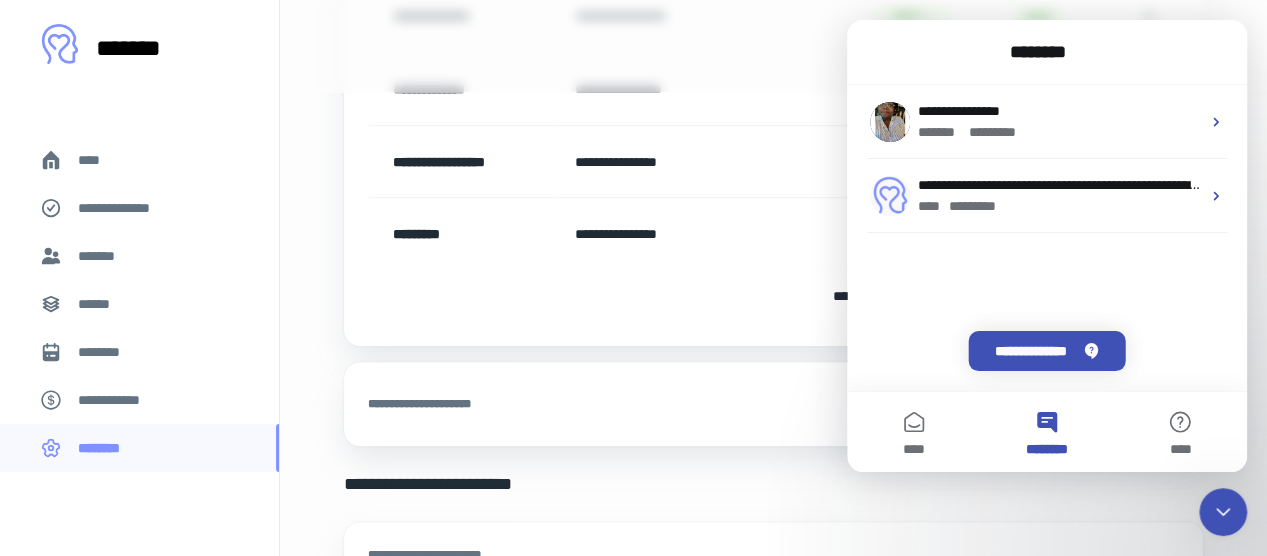 click on "********" at bounding box center (1046, 432) 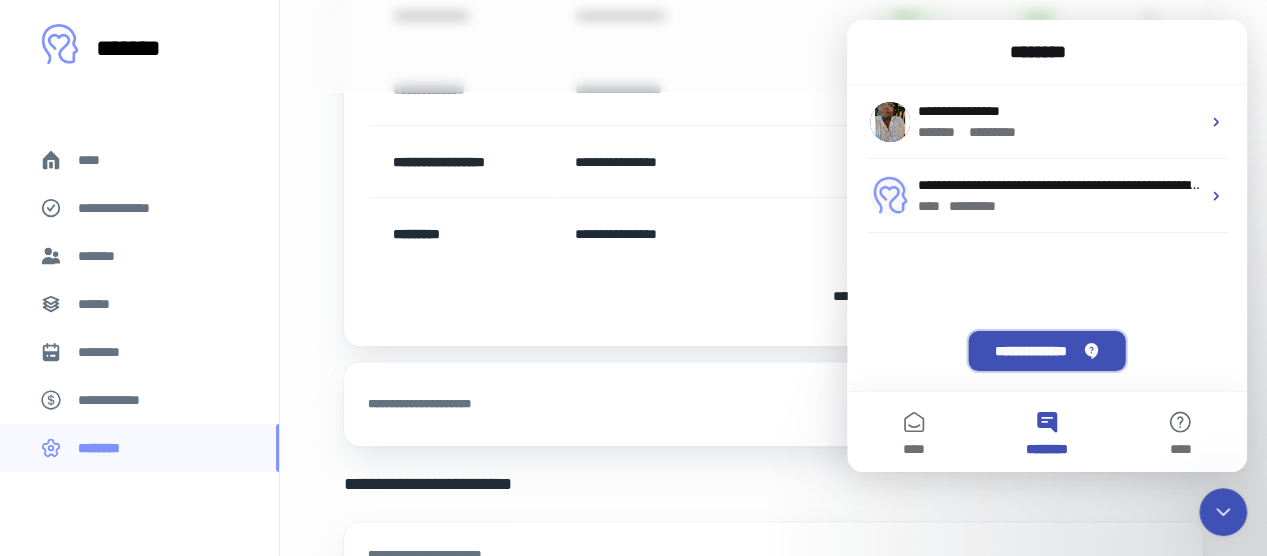 click on "**********" at bounding box center [1046, 351] 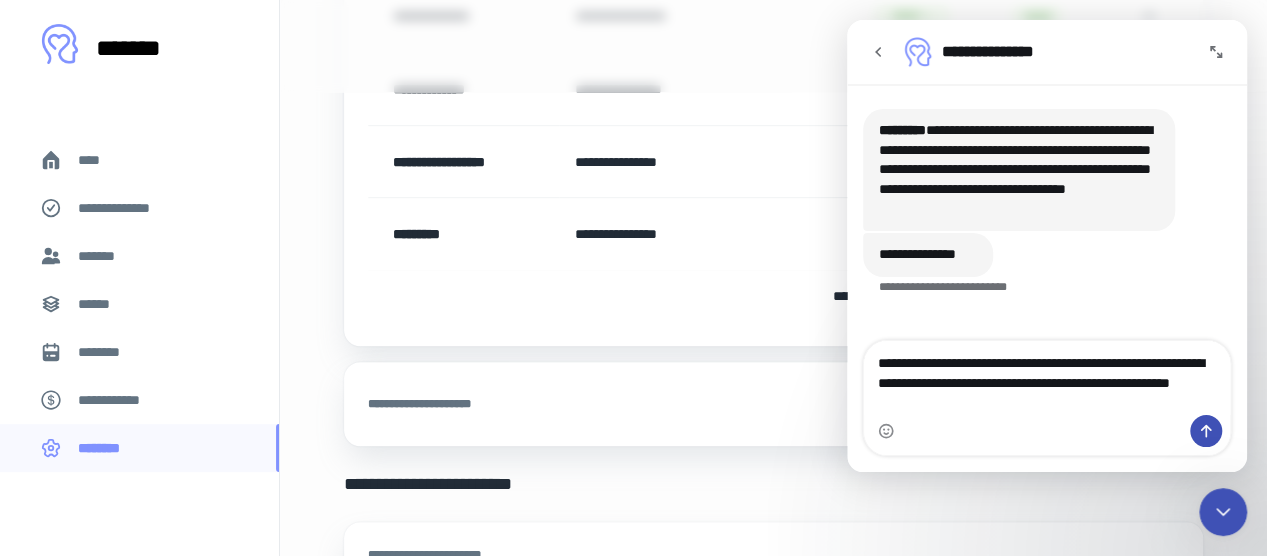 type on "**********" 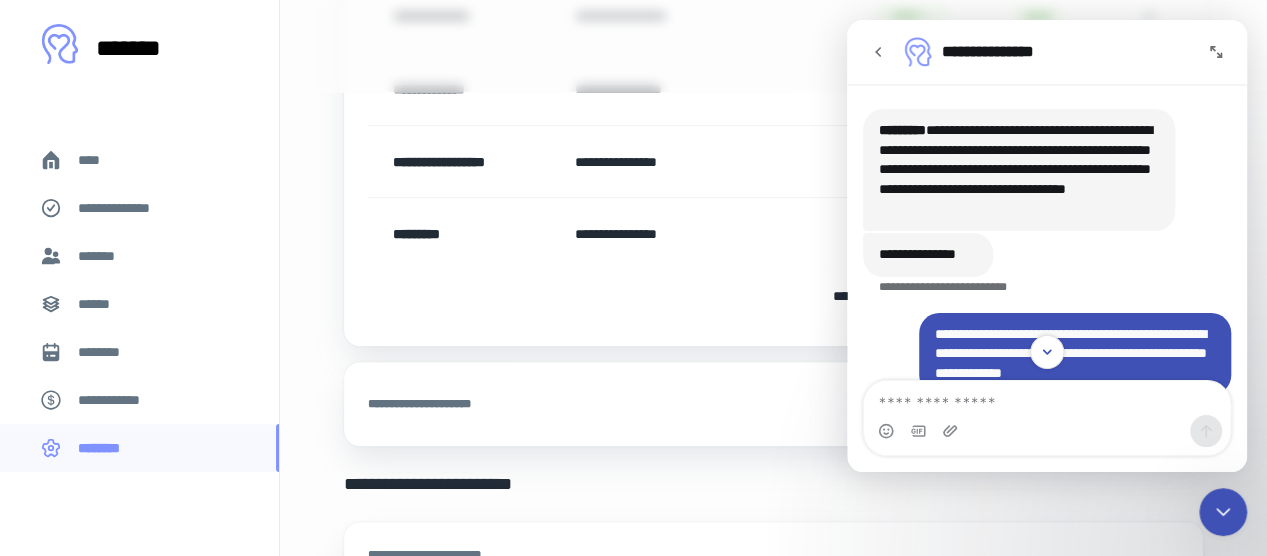 scroll, scrollTop: 68, scrollLeft: 0, axis: vertical 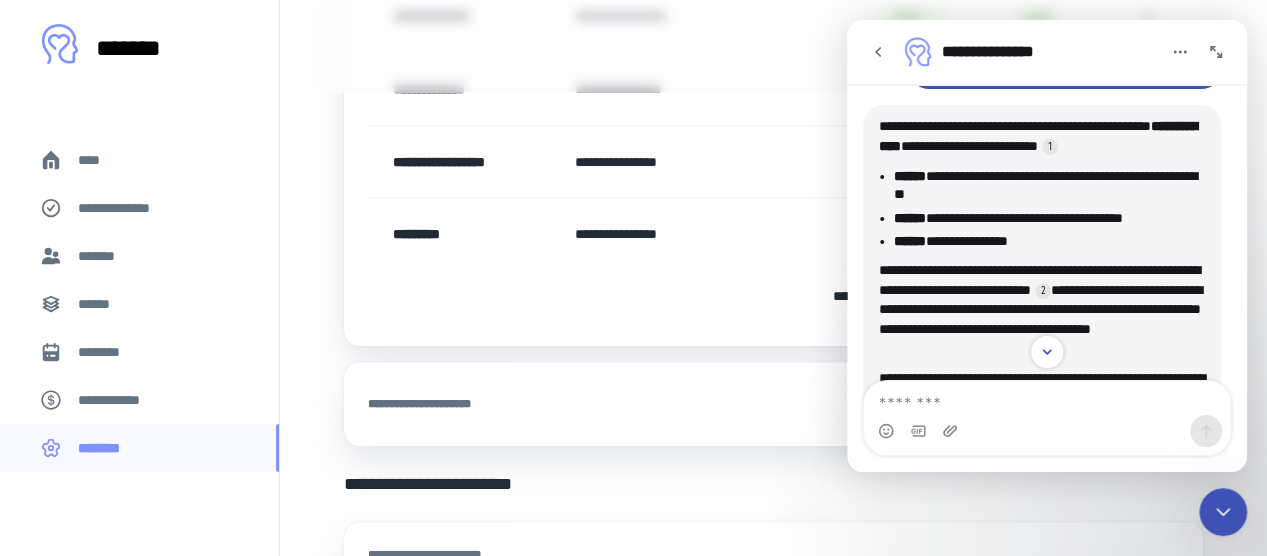 click 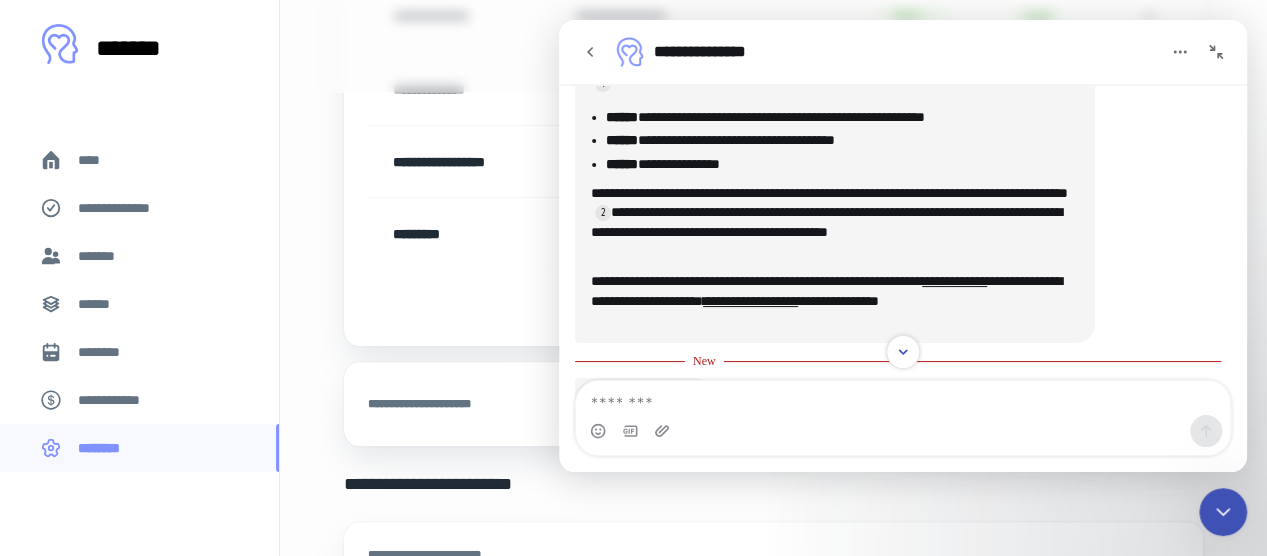 click 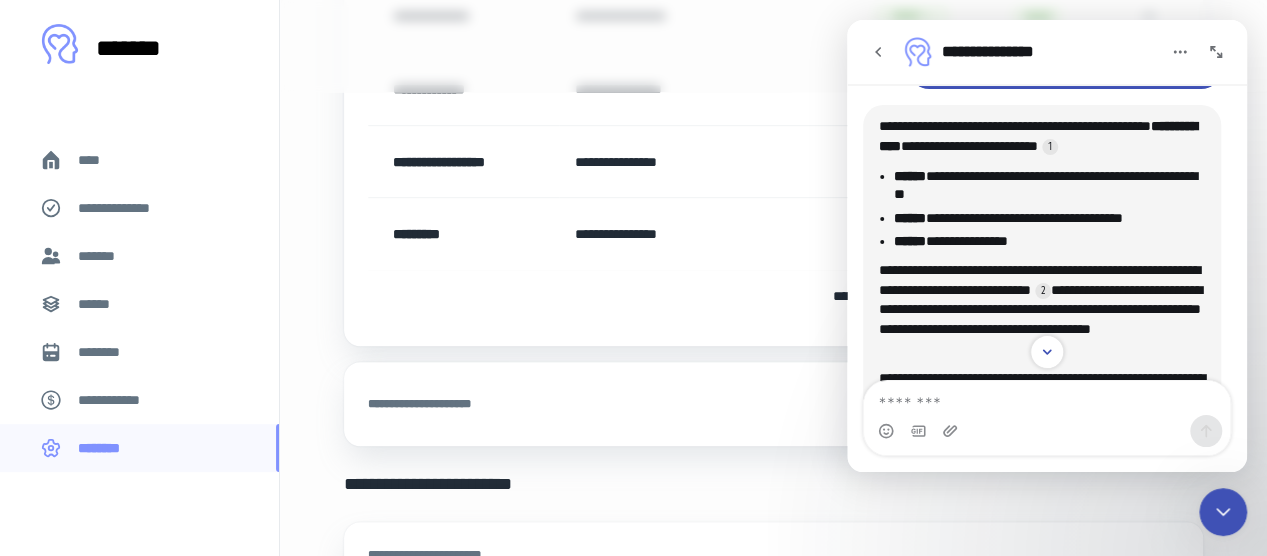 click on "*********" at bounding box center [774, 46] 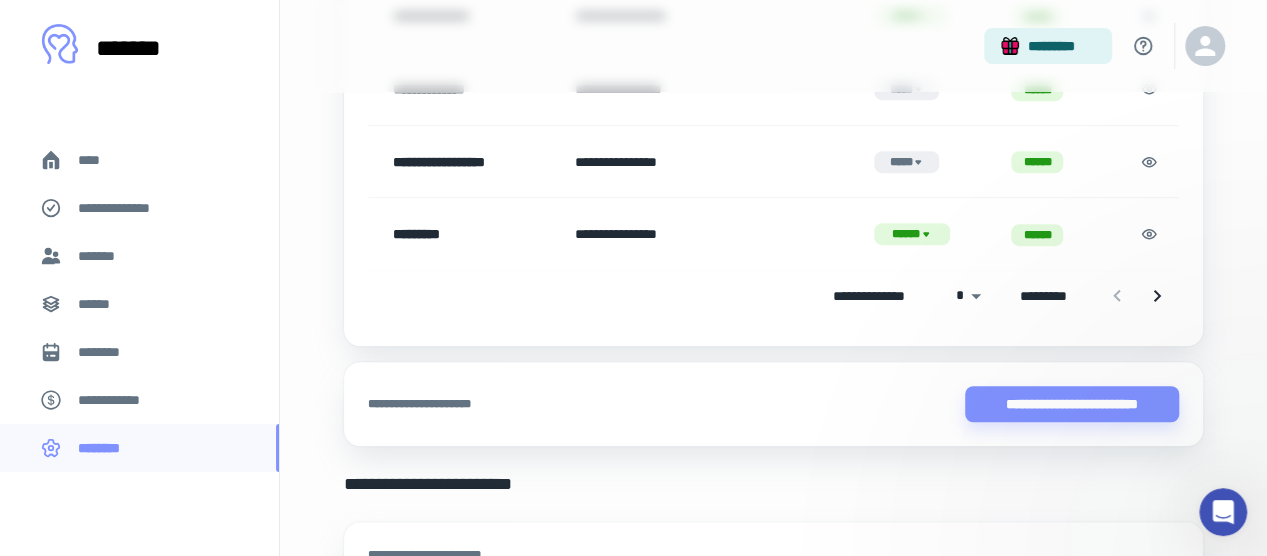 scroll, scrollTop: 0, scrollLeft: 0, axis: both 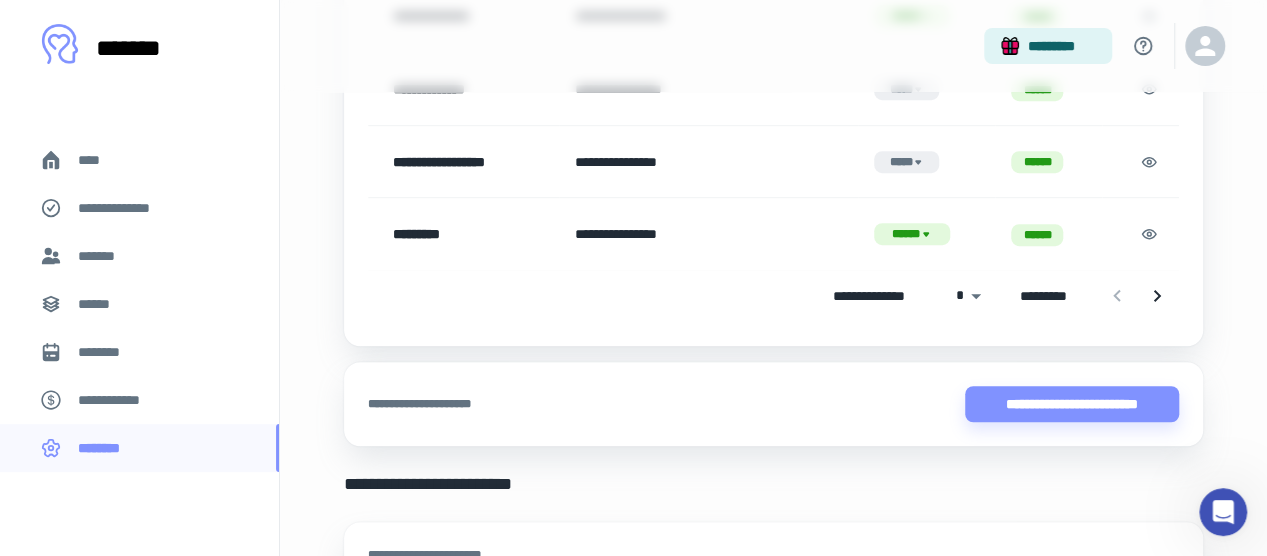 click 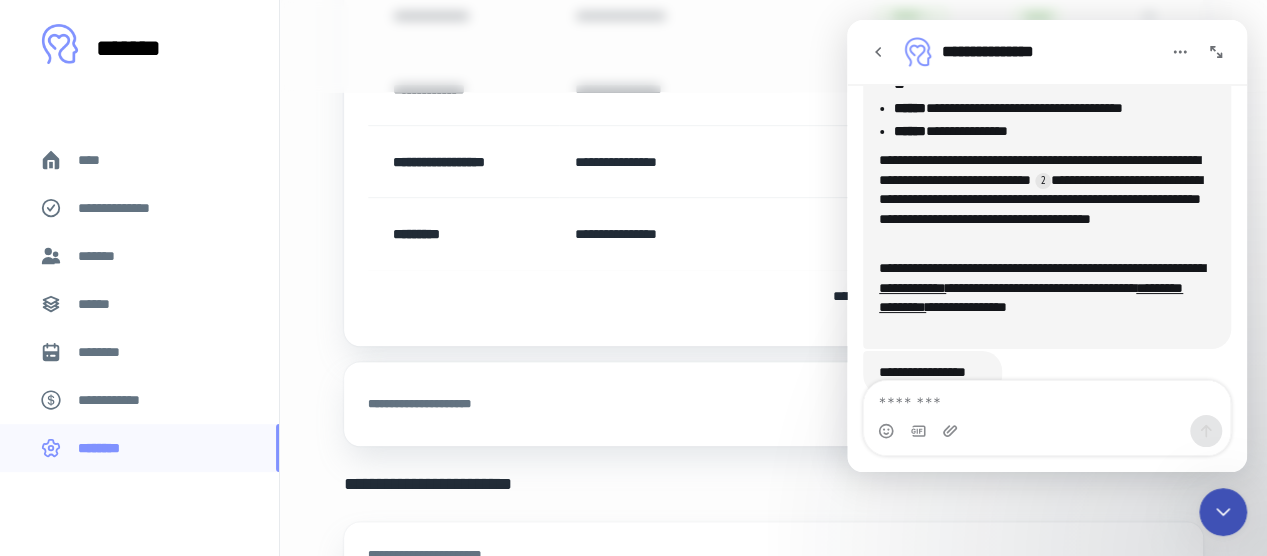 scroll, scrollTop: 450, scrollLeft: 0, axis: vertical 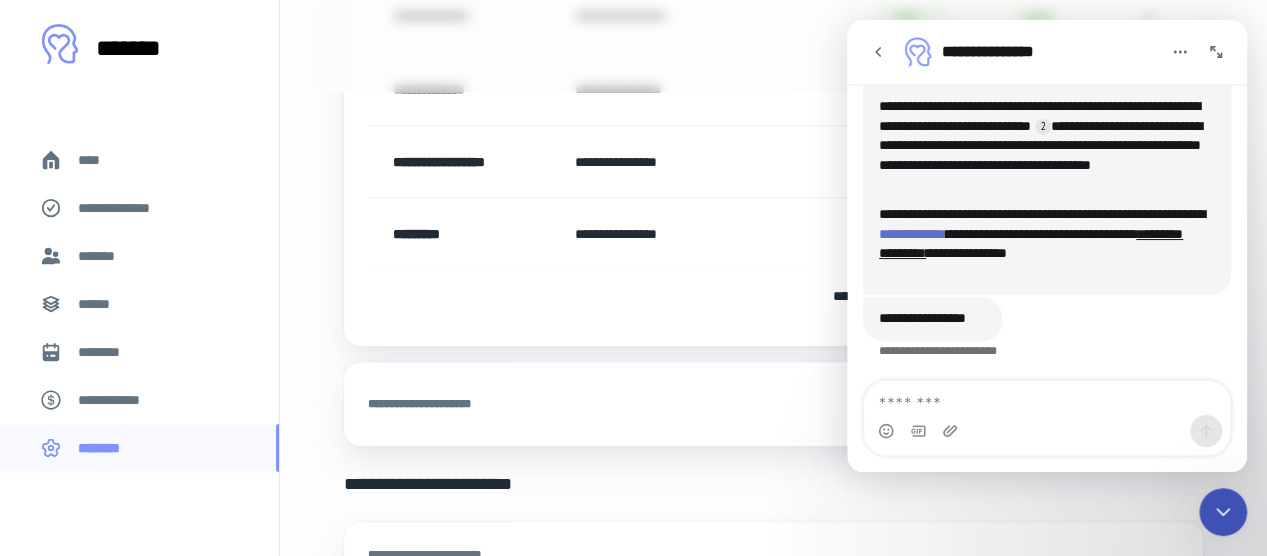 click on "**********" at bounding box center [912, 234] 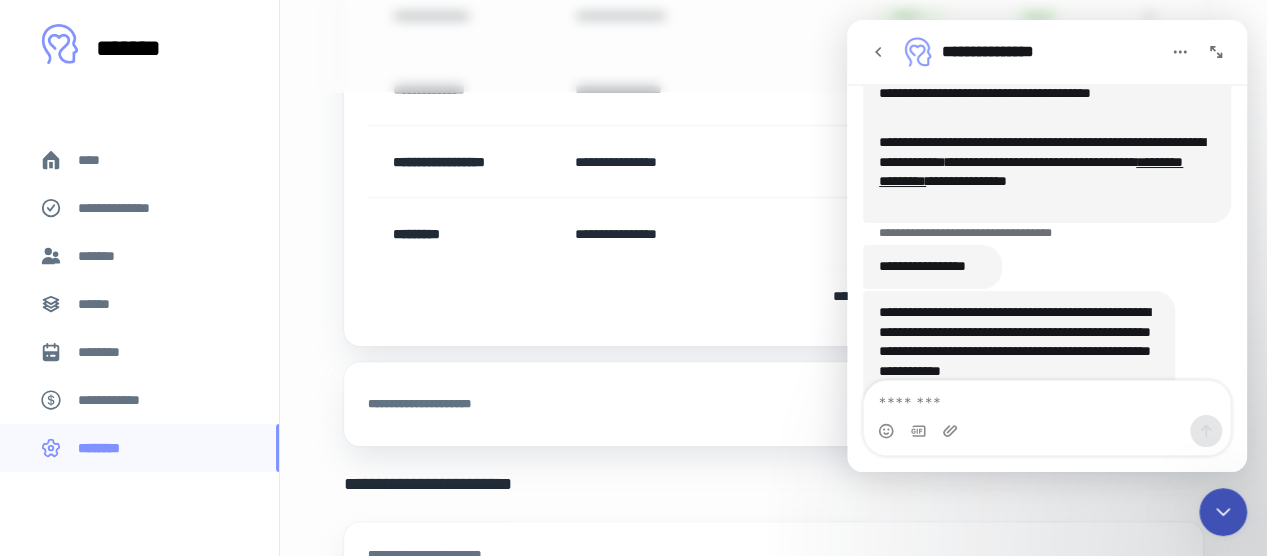 scroll, scrollTop: 494, scrollLeft: 0, axis: vertical 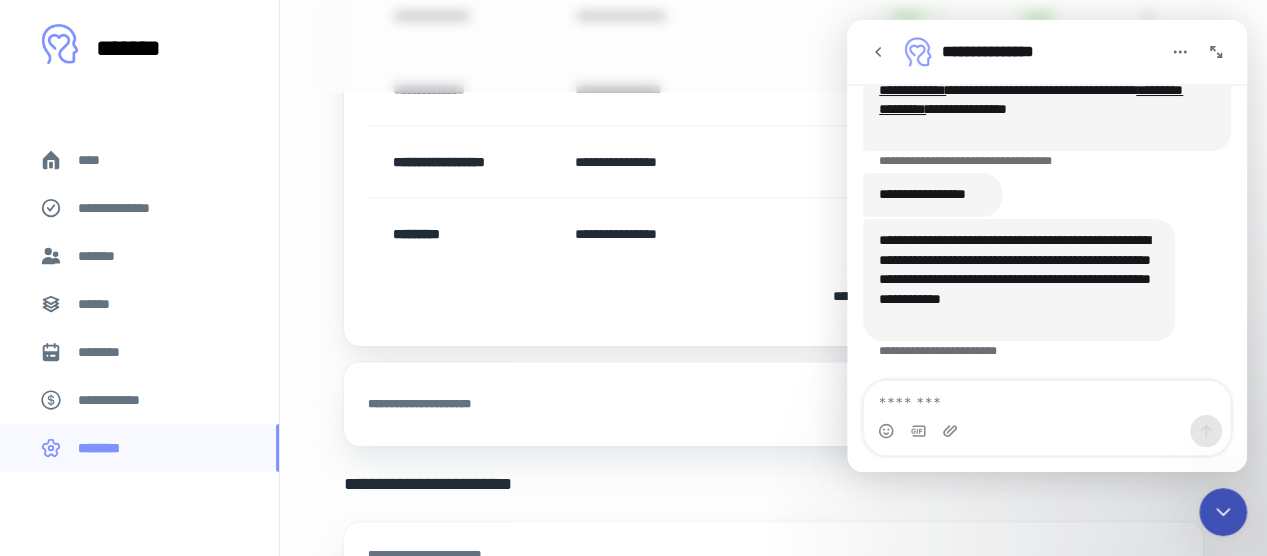 click 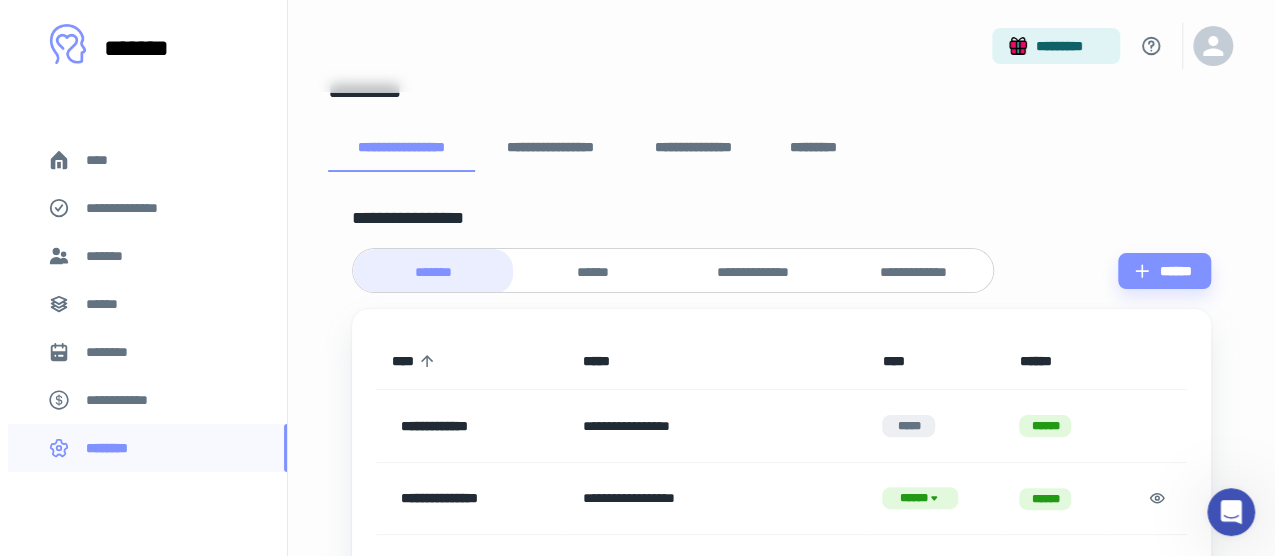 scroll, scrollTop: 26, scrollLeft: 0, axis: vertical 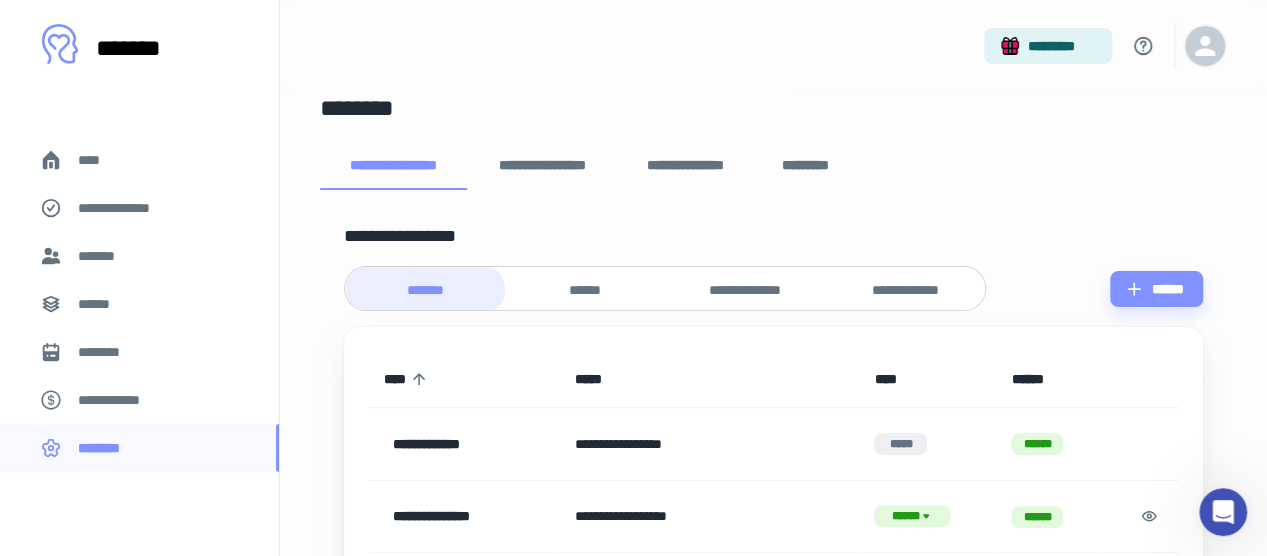 click 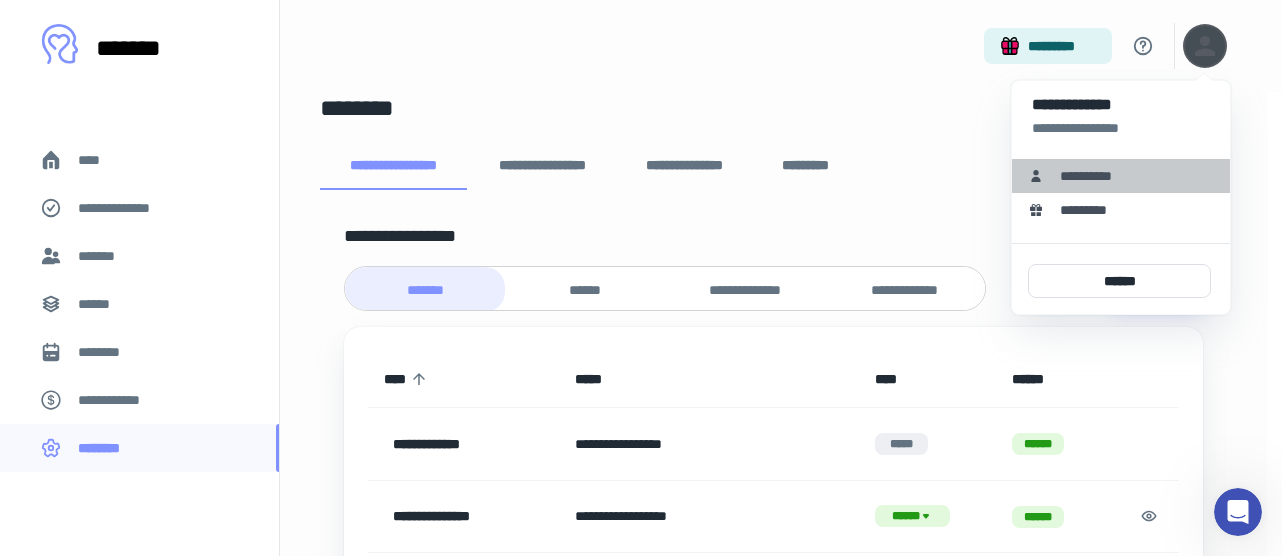click on "**********" at bounding box center [1121, 176] 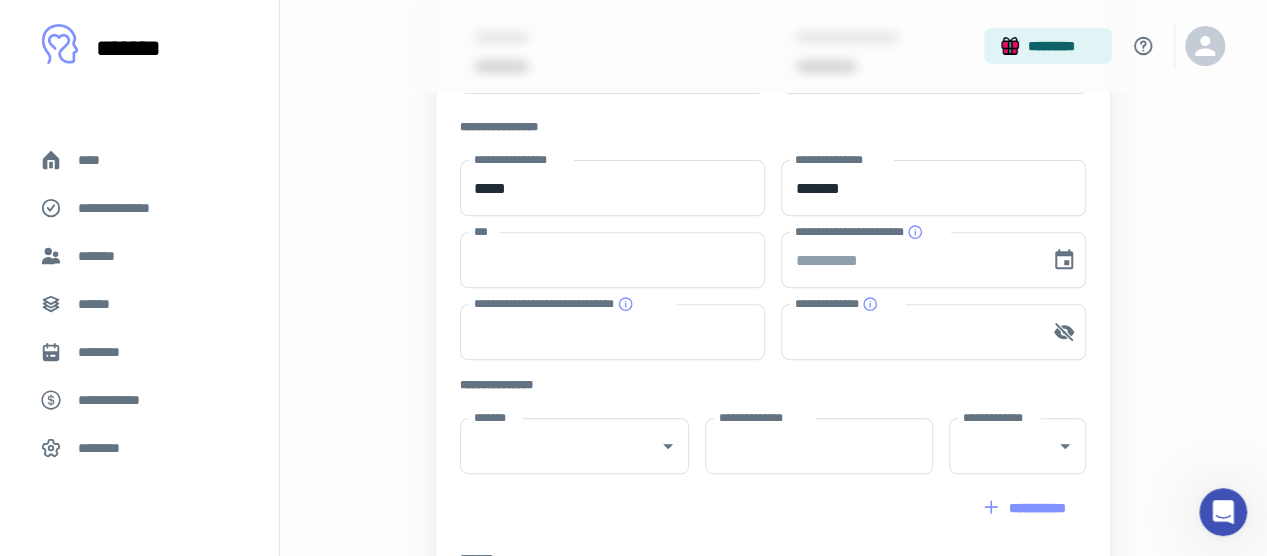 scroll, scrollTop: 0, scrollLeft: 0, axis: both 